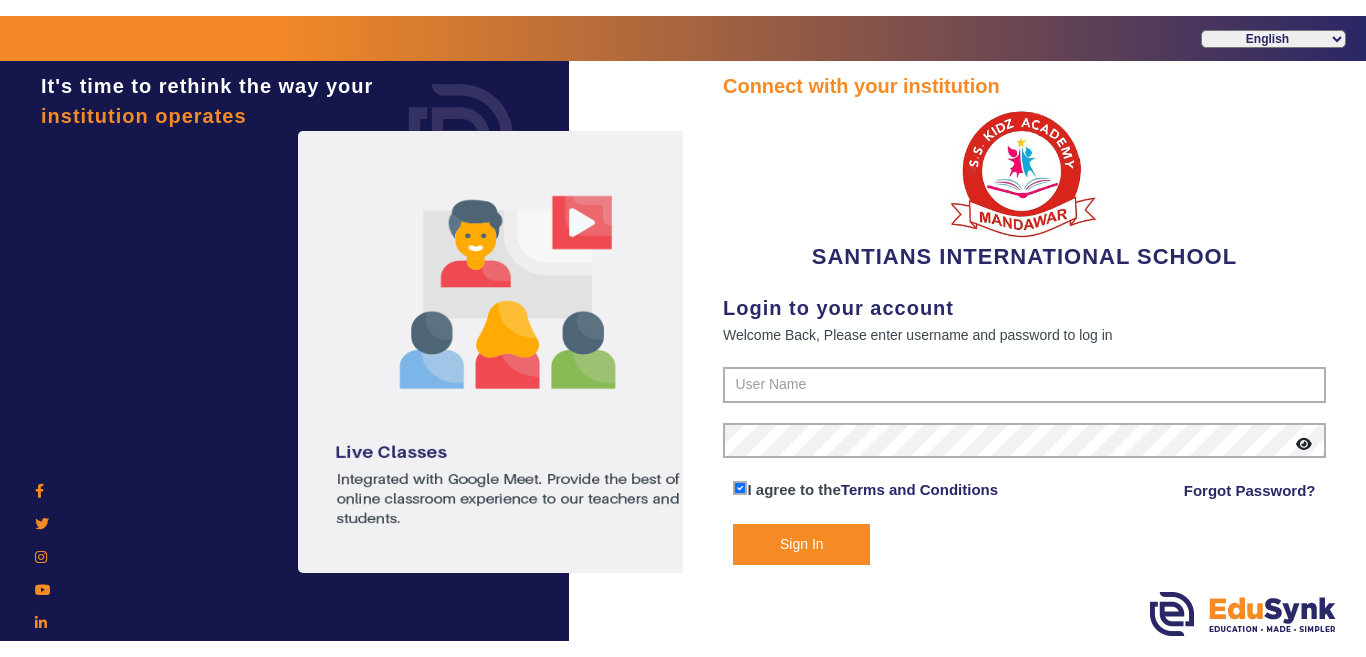 scroll, scrollTop: 0, scrollLeft: 0, axis: both 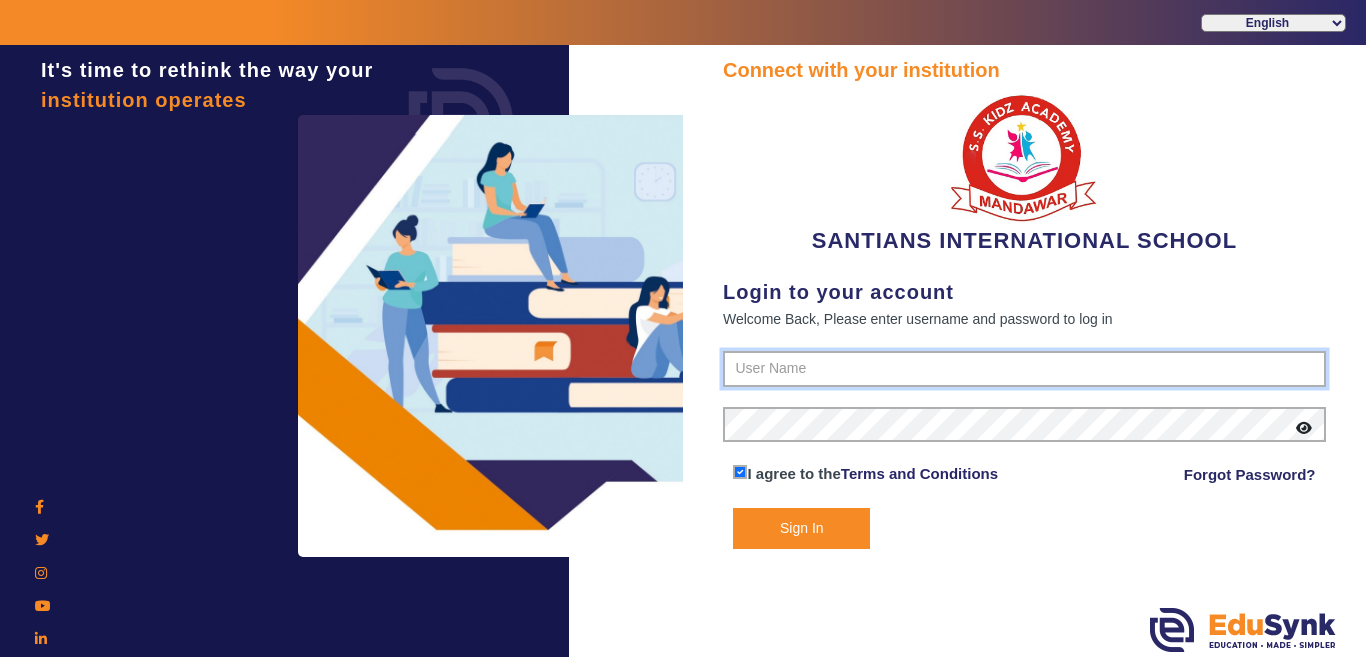 type on "[PHONE]" 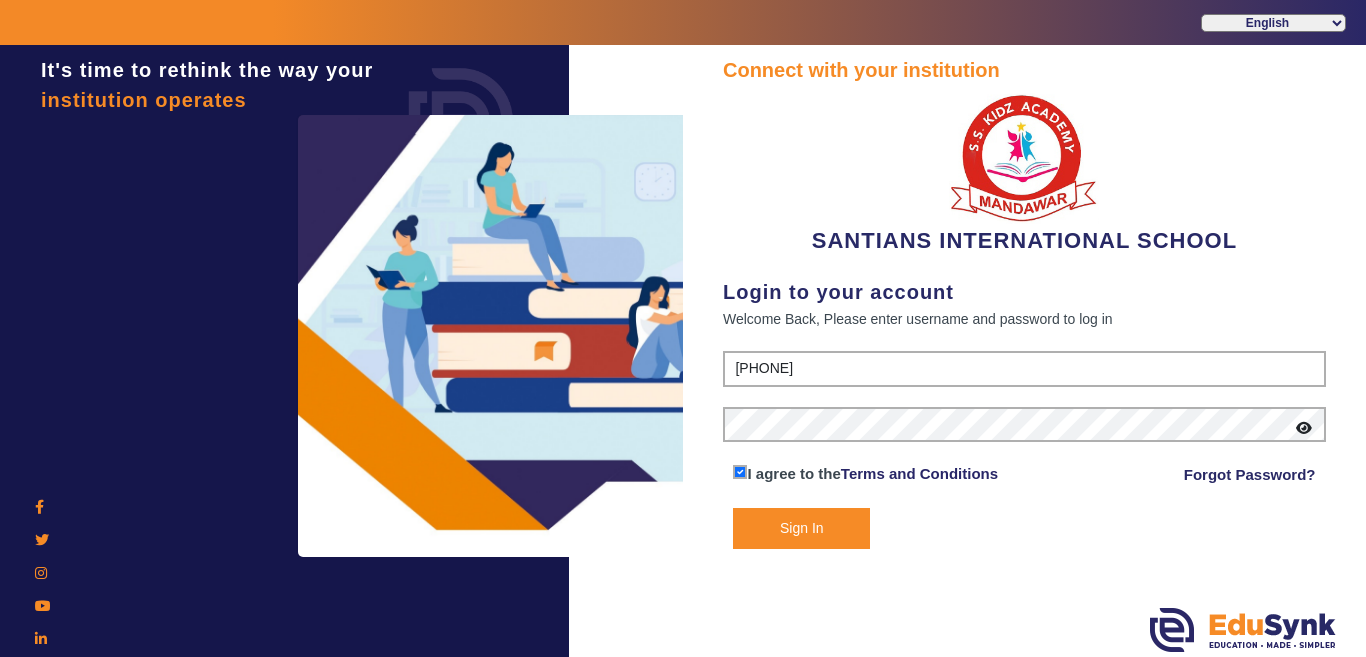click on "Sign In" 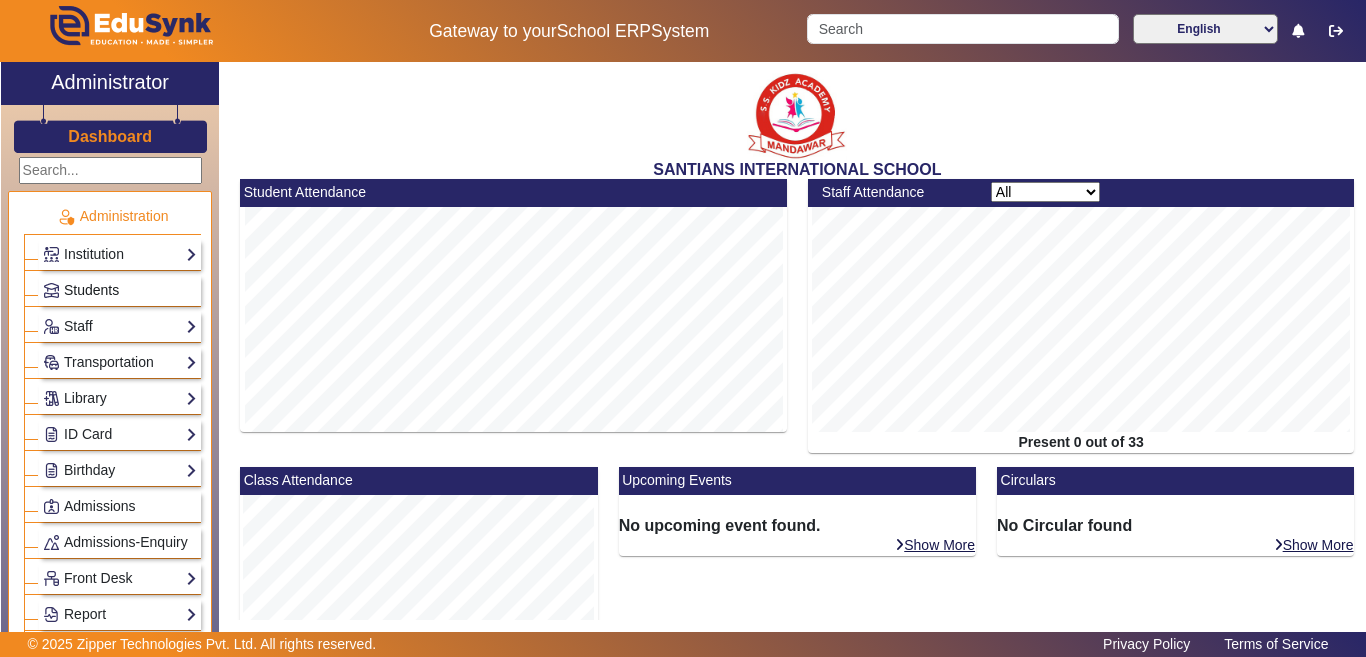 click on "Students" 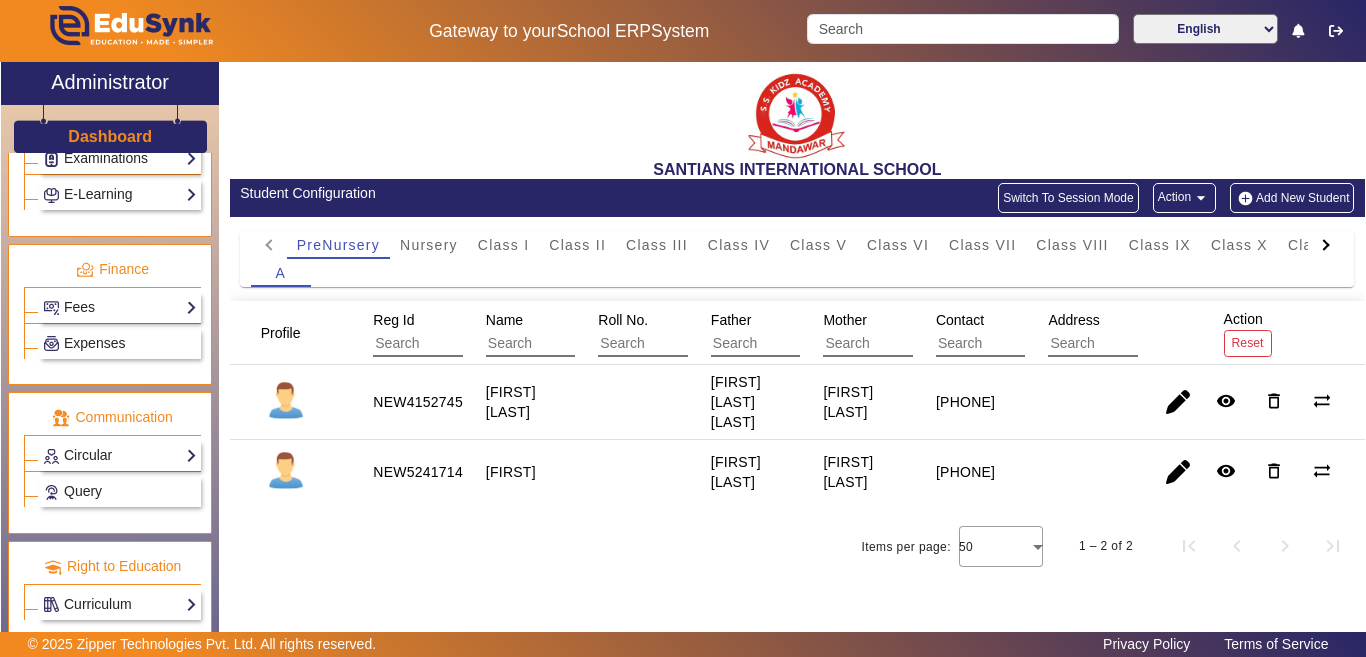 scroll, scrollTop: 1021, scrollLeft: 0, axis: vertical 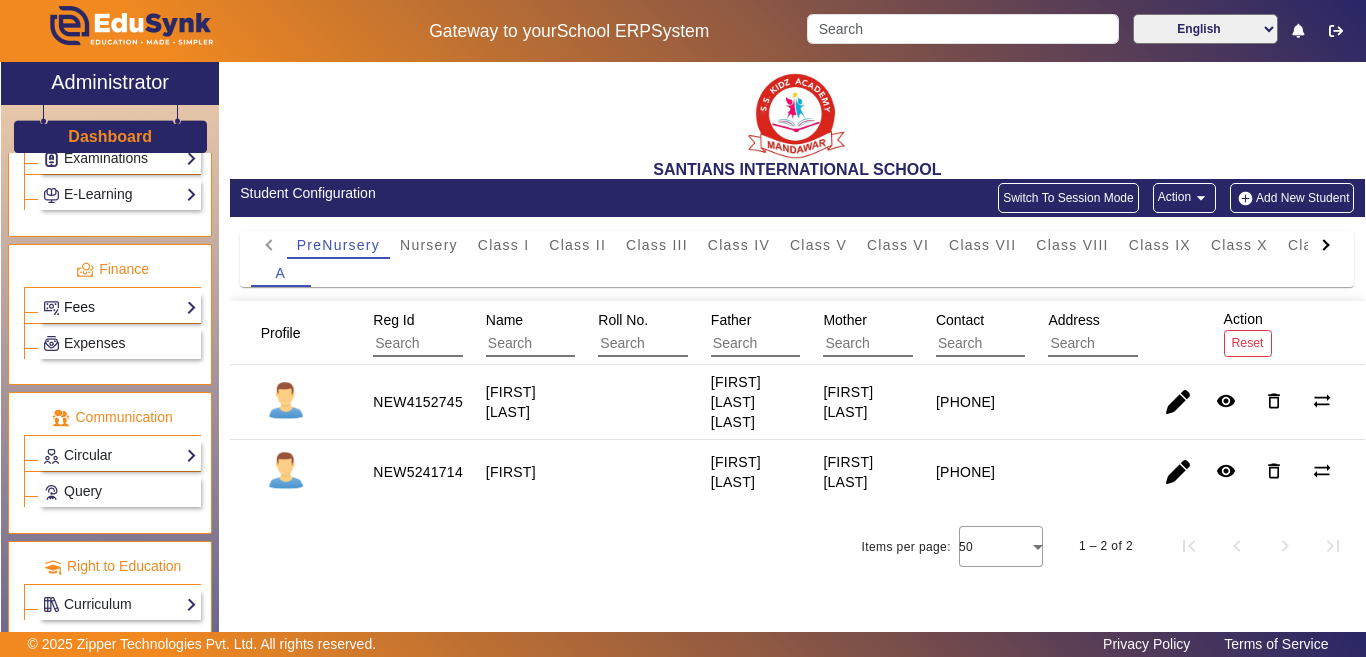 click on "Fees" 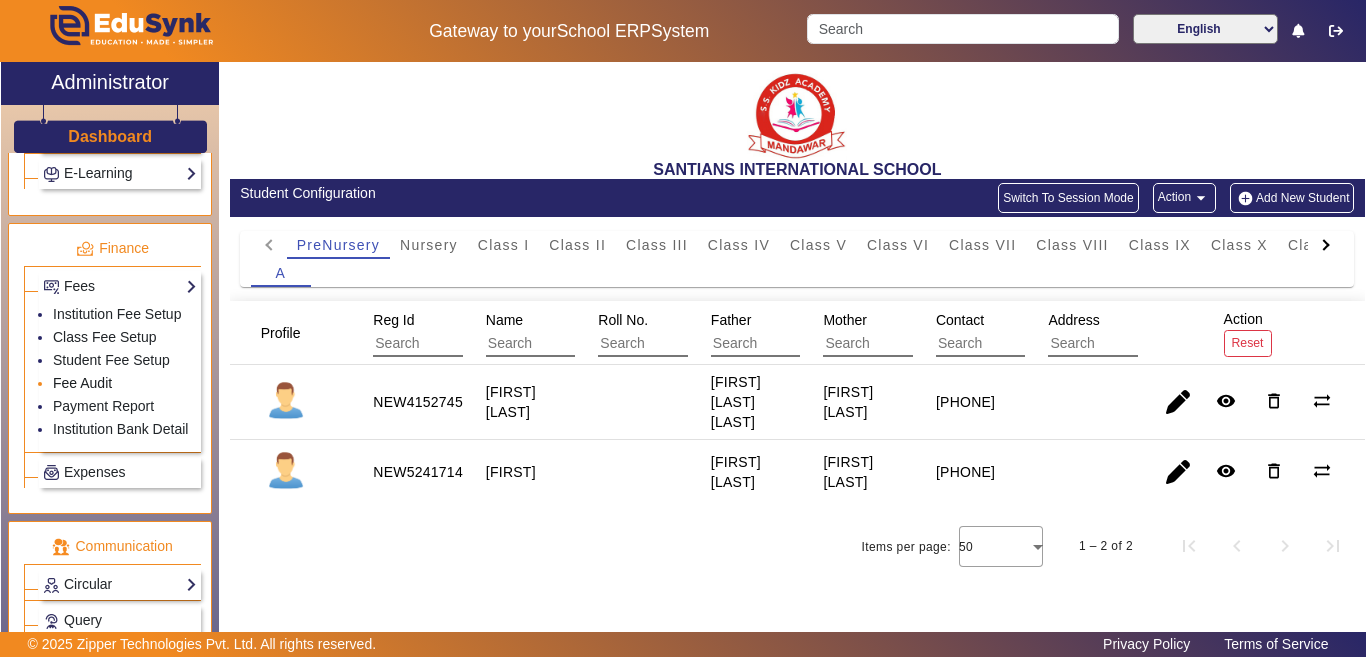 click on "Fee Audit" 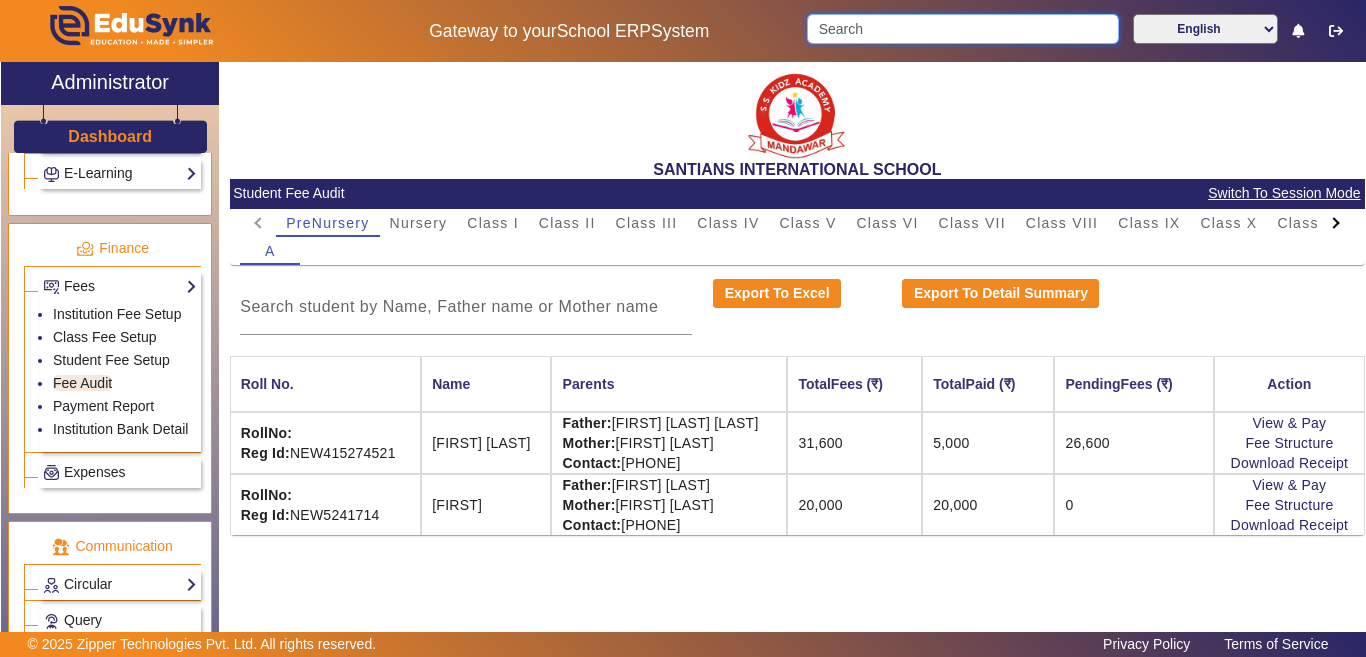 click at bounding box center [962, 29] 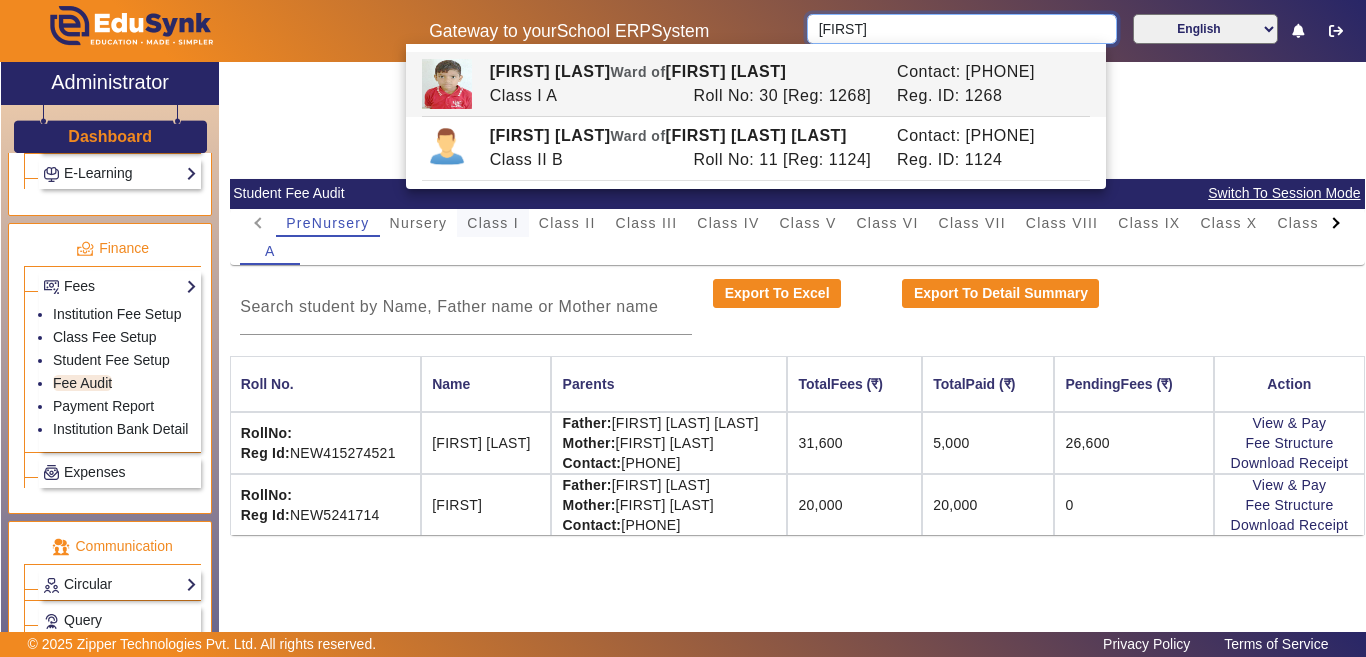 type on "[FIRST]" 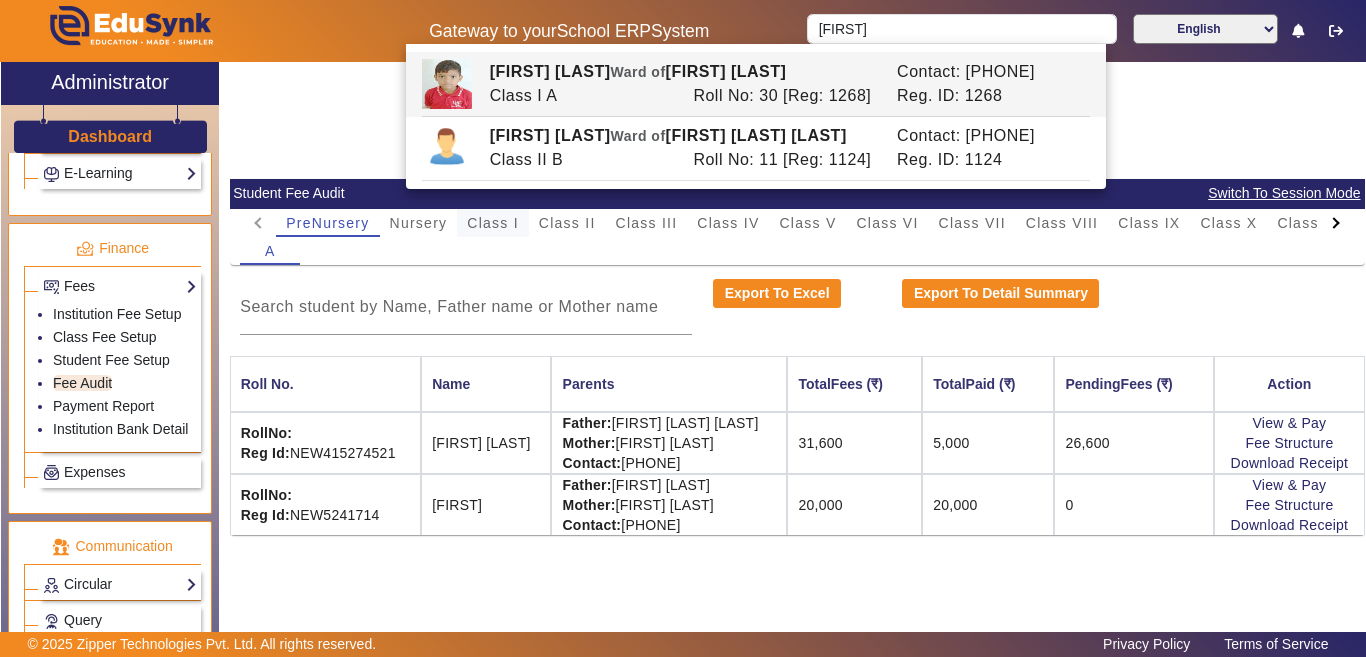 click on "Class I" at bounding box center (493, 223) 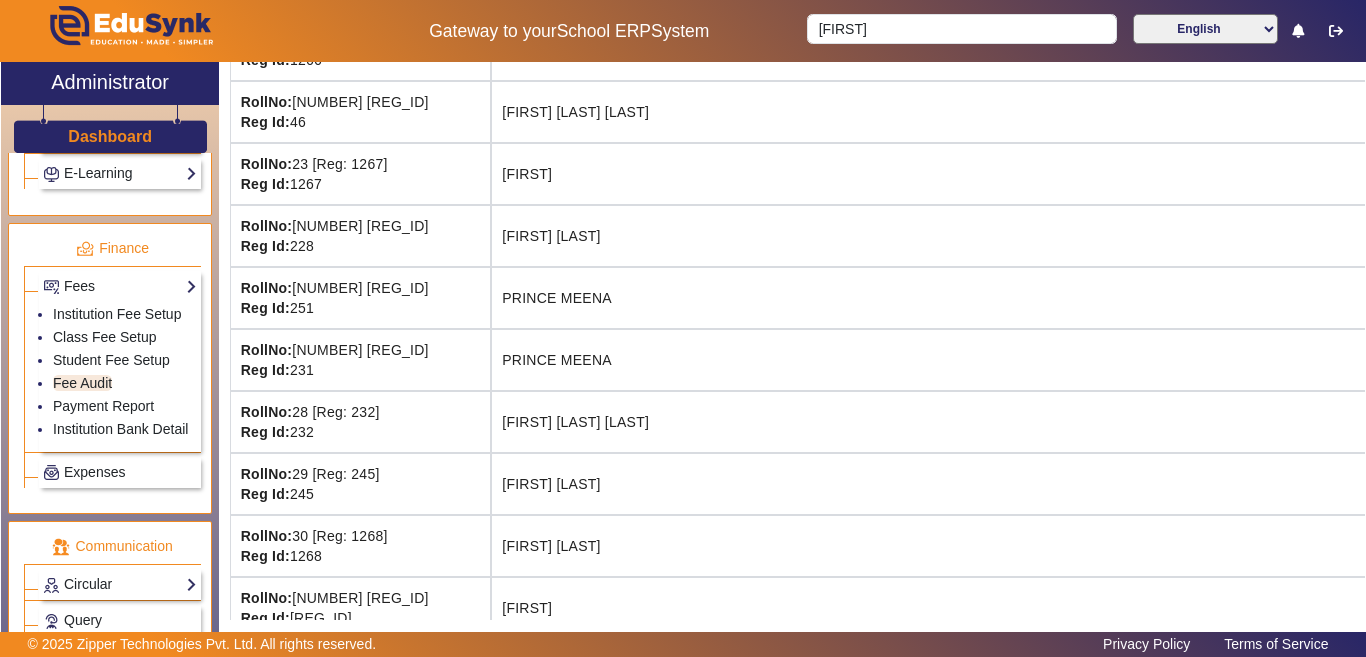 scroll, scrollTop: 1500, scrollLeft: 0, axis: vertical 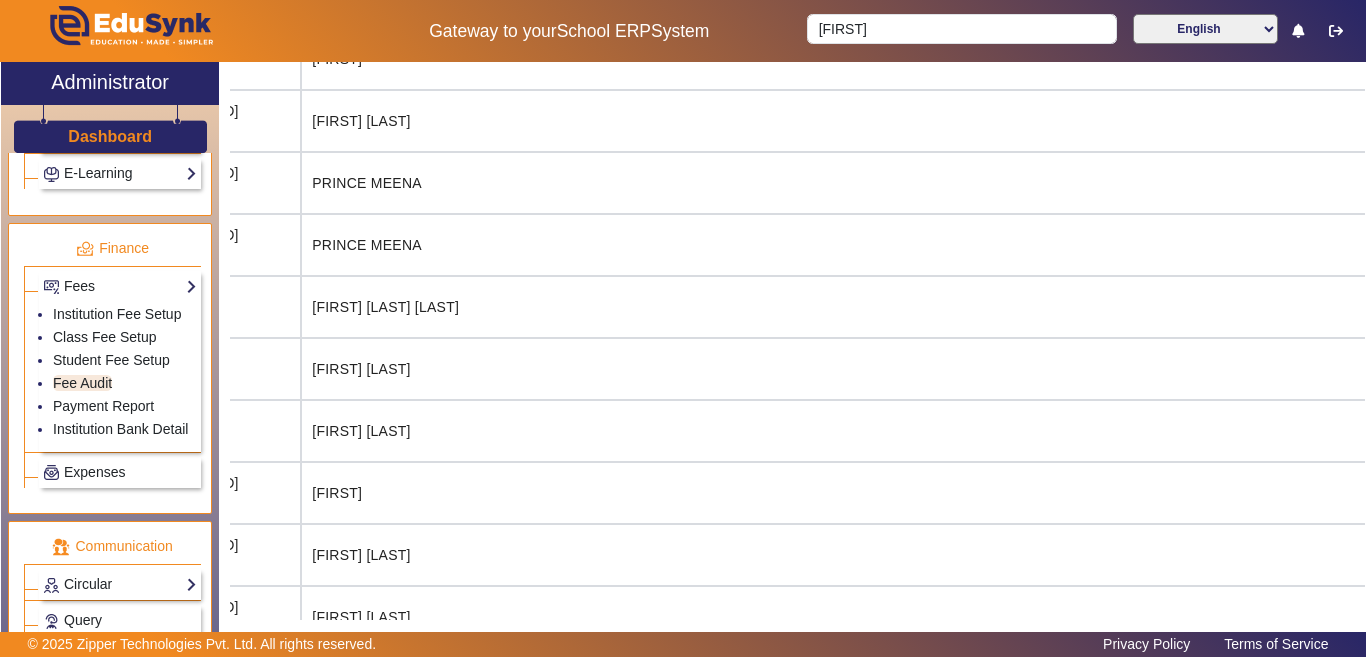 drag, startPoint x: 1249, startPoint y: 436, endPoint x: 1313, endPoint y: 440, distance: 64.12488 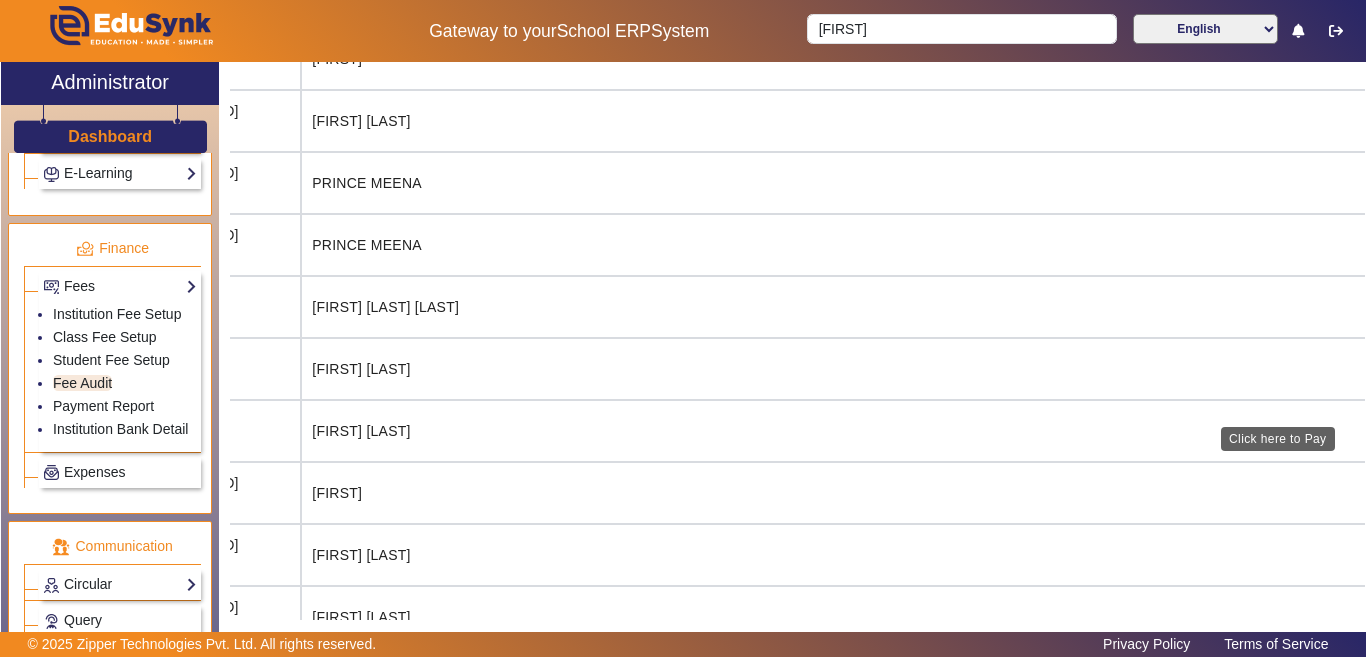 click on "View & Pay" 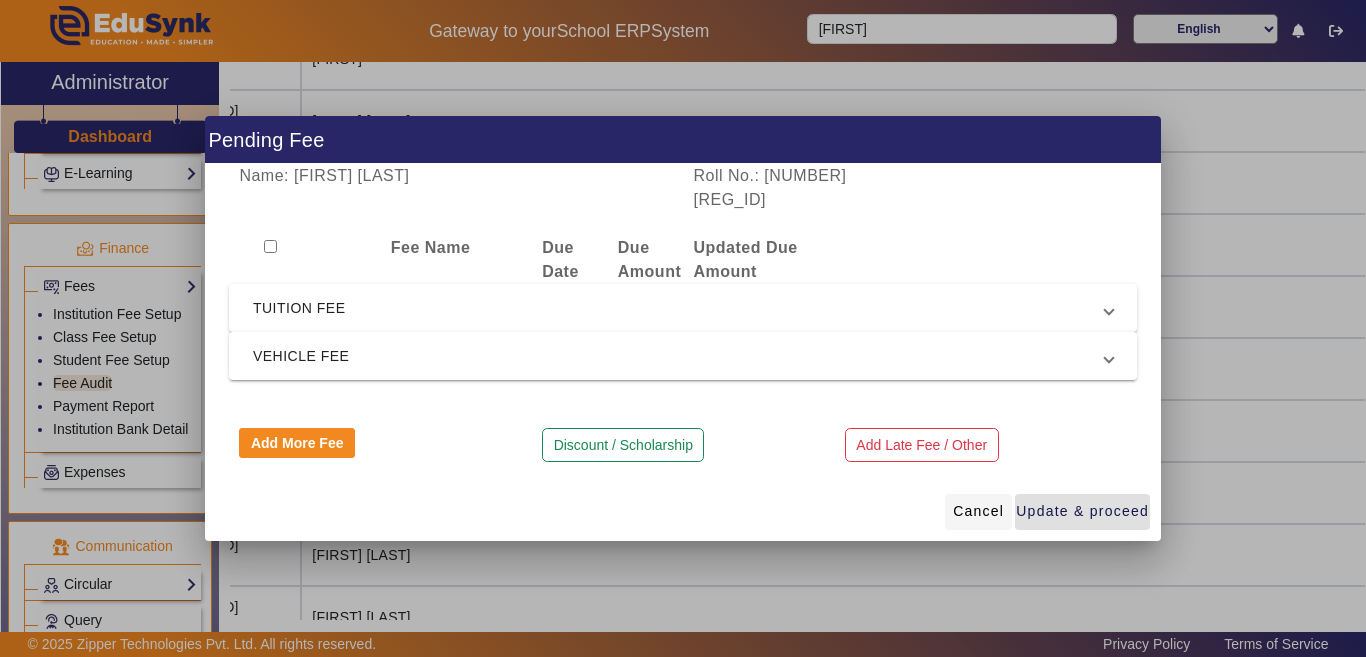 click on "Cancel" at bounding box center (978, 511) 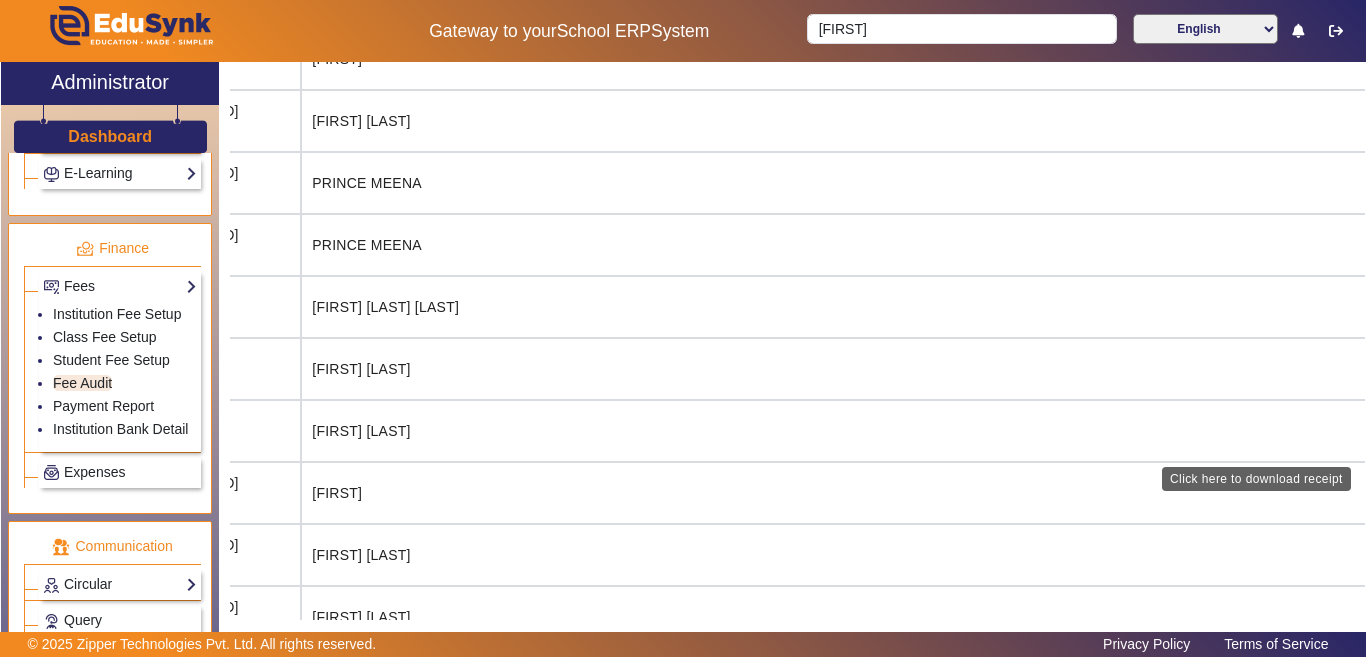 click on "Download Receipt" 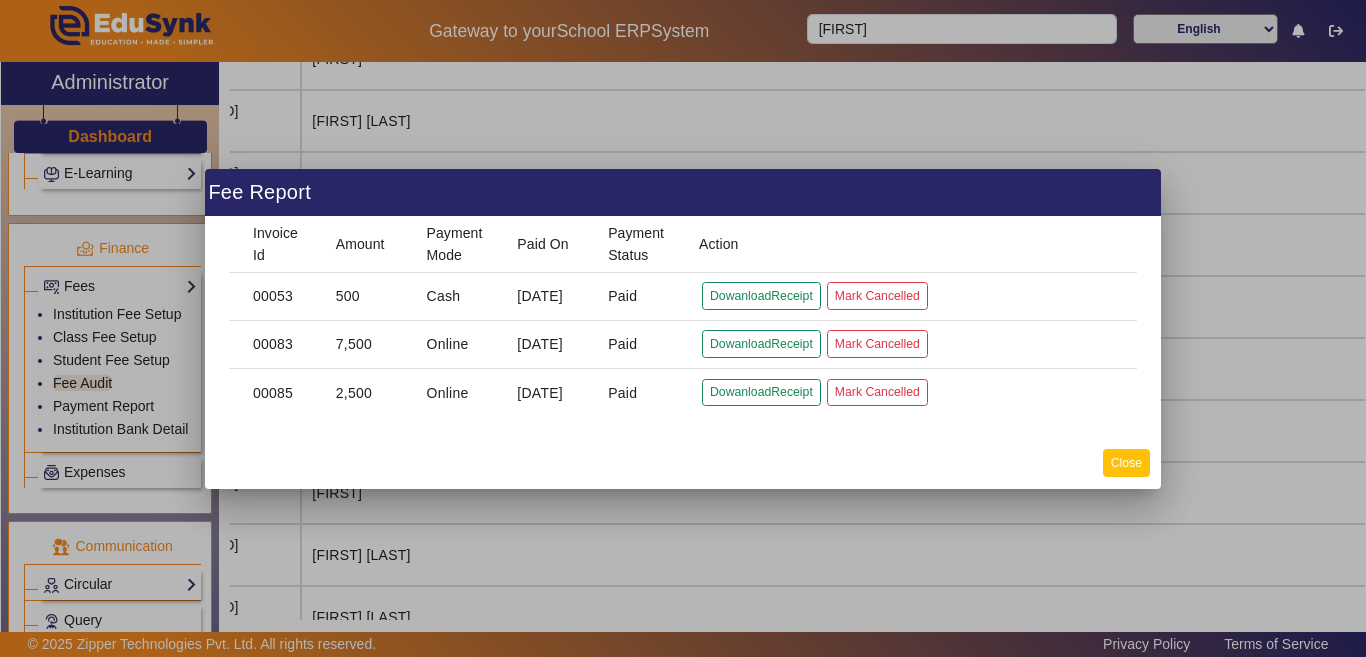 click on "Close" 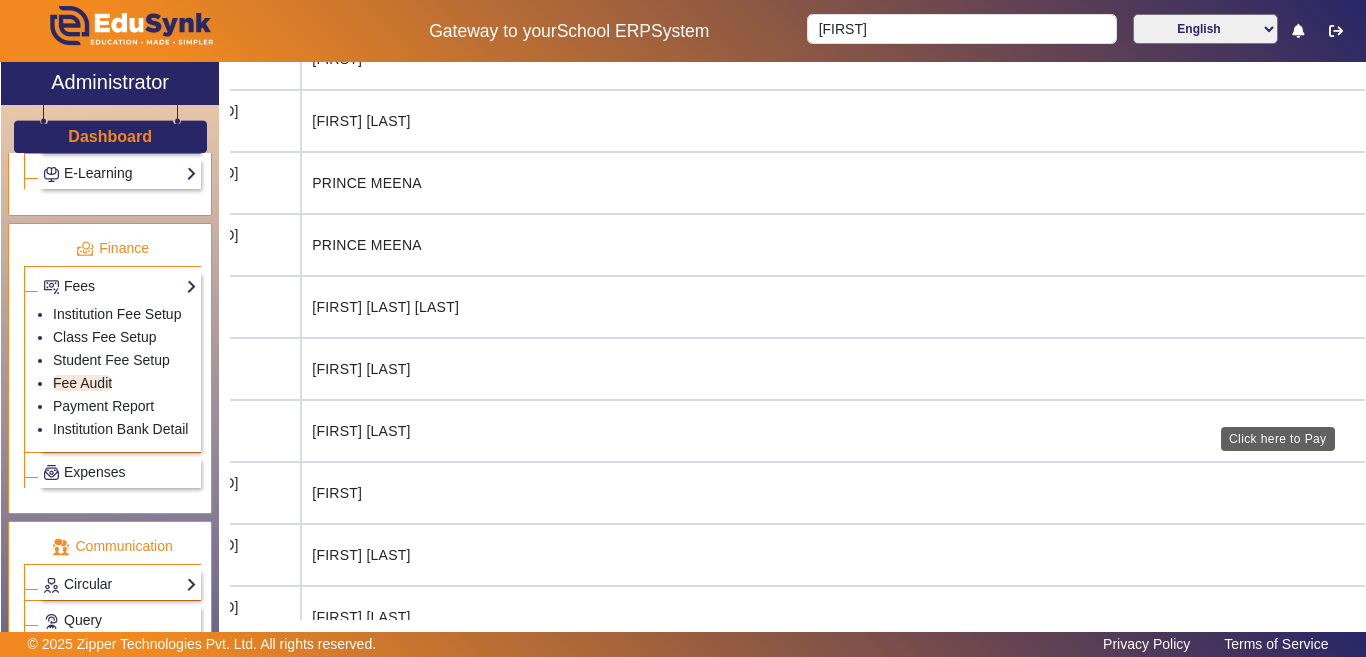 click on "View & Pay" 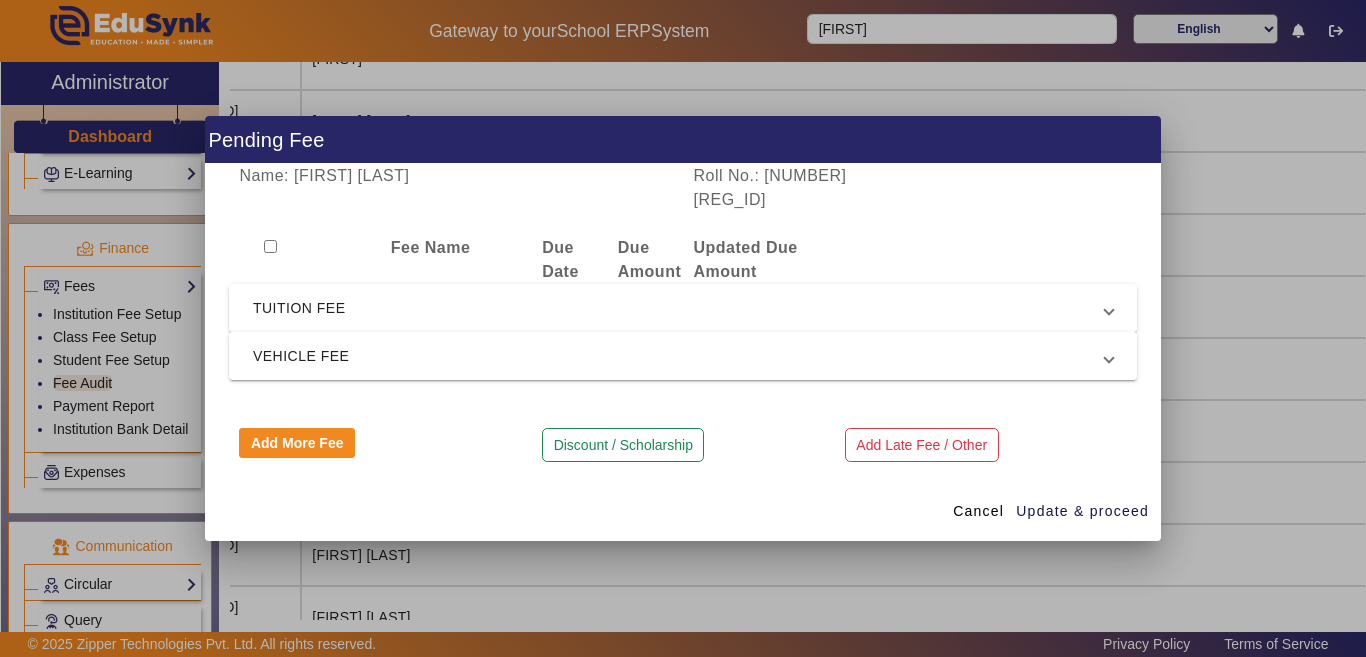 click on "TUITION FEE" at bounding box center [679, 308] 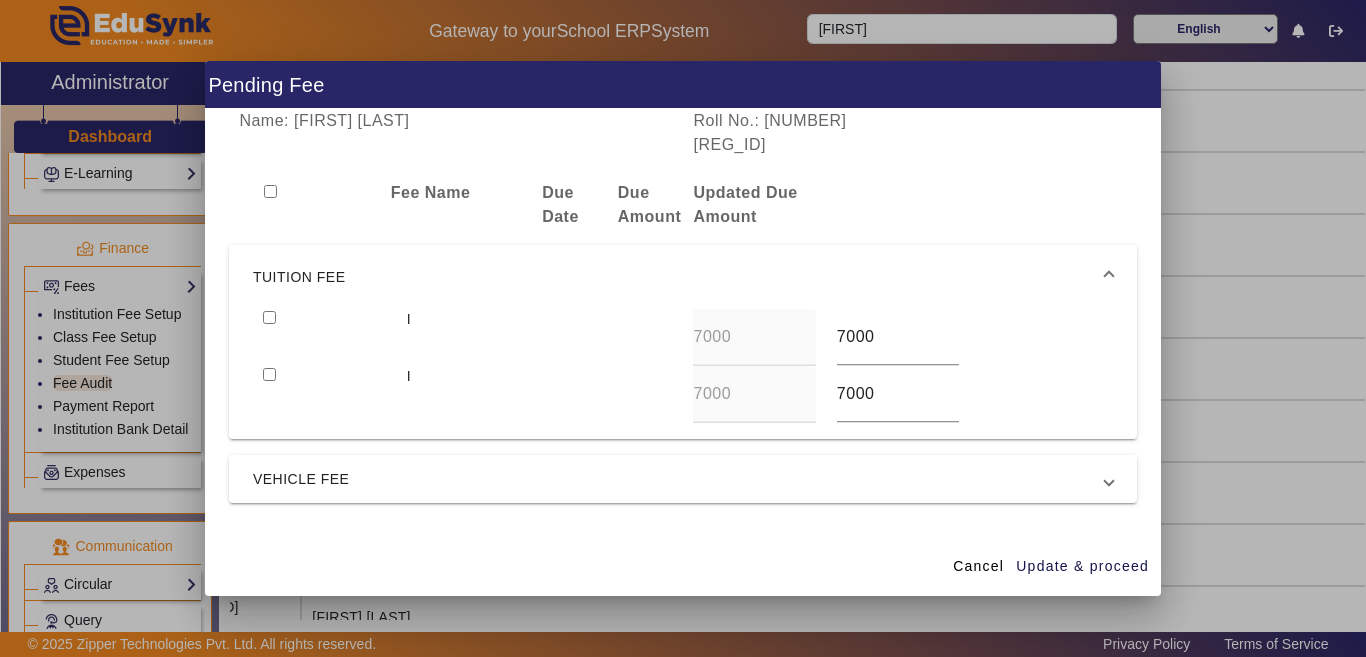 click at bounding box center [269, 317] 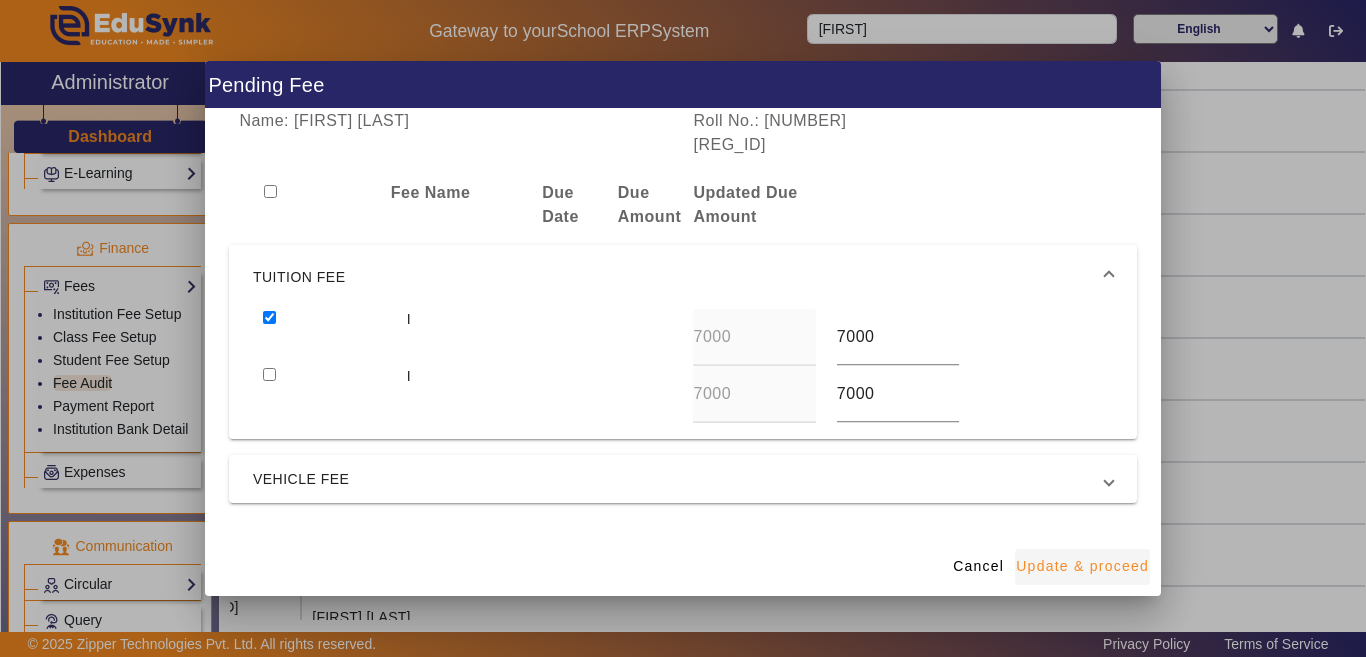 click on "Update & proceed" at bounding box center [1082, 566] 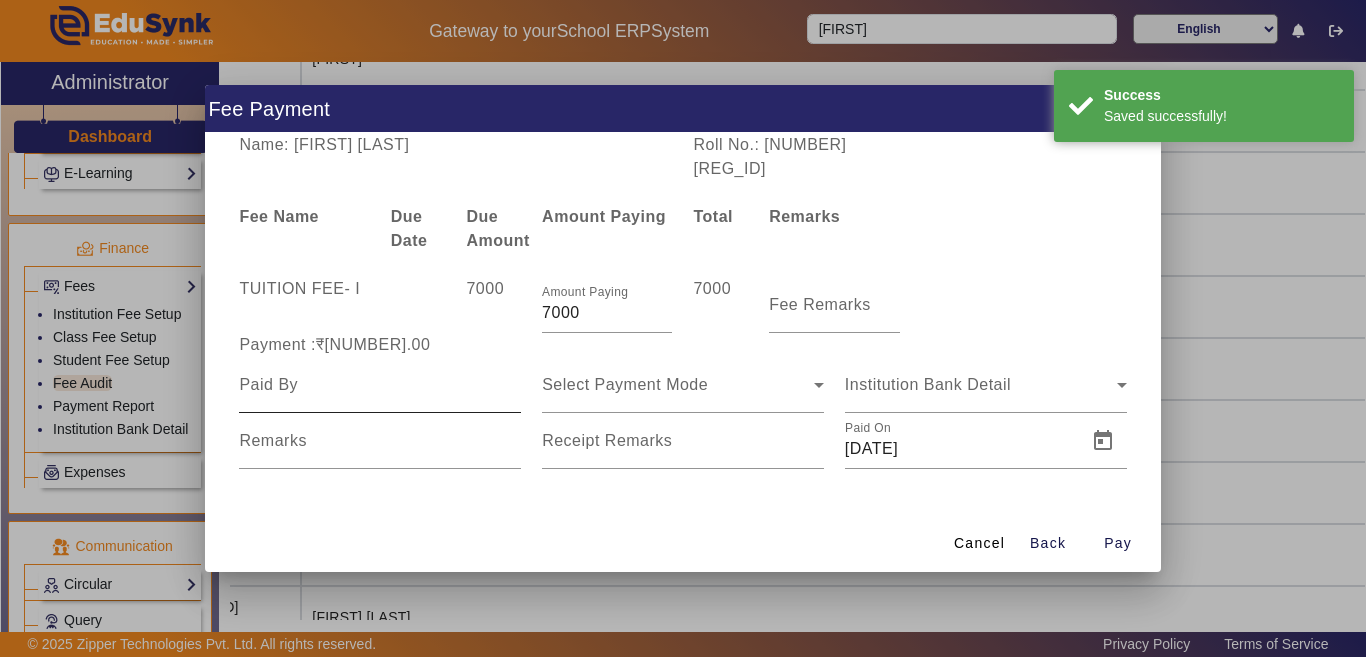 click at bounding box center [380, 385] 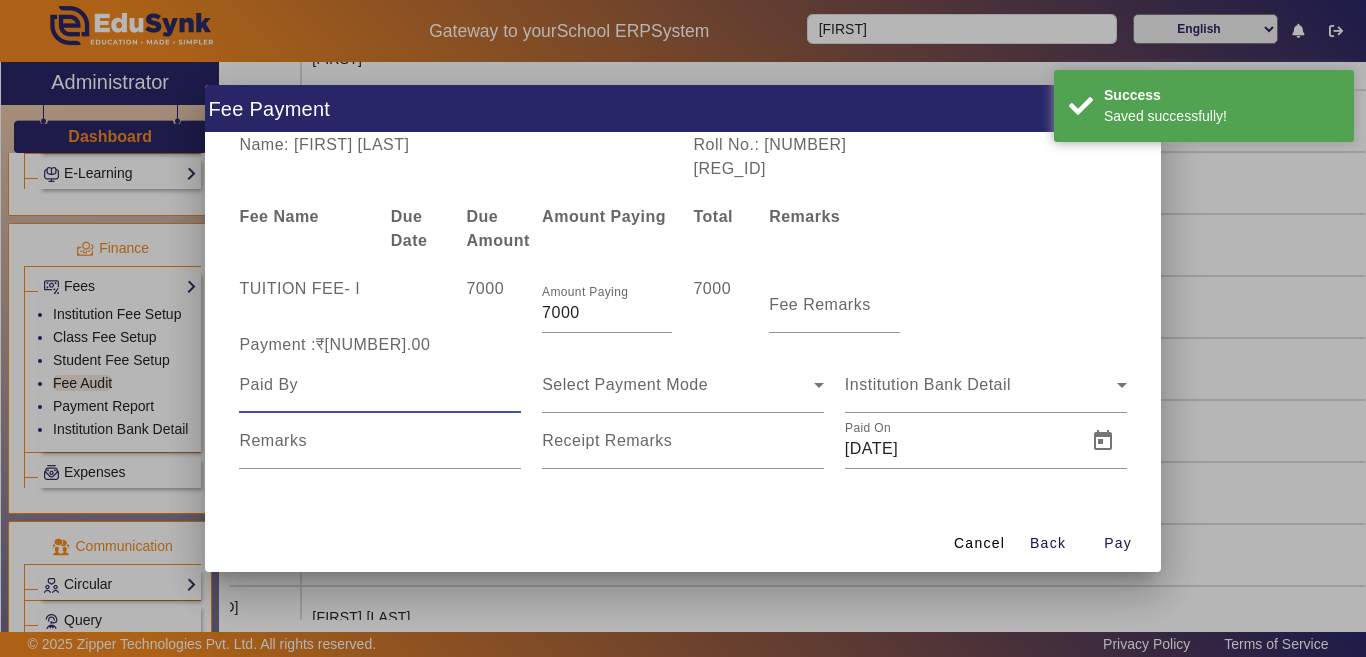 drag, startPoint x: 313, startPoint y: 377, endPoint x: 322, endPoint y: 368, distance: 12.727922 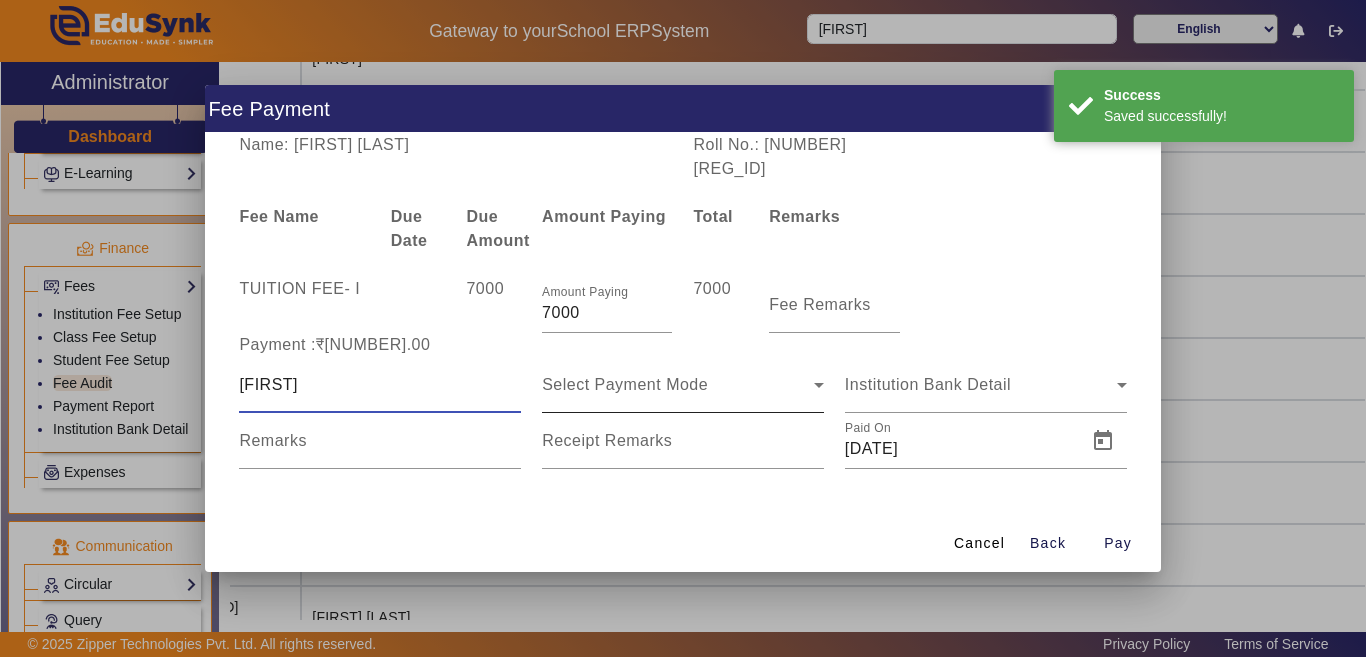 type on "[FIRST]" 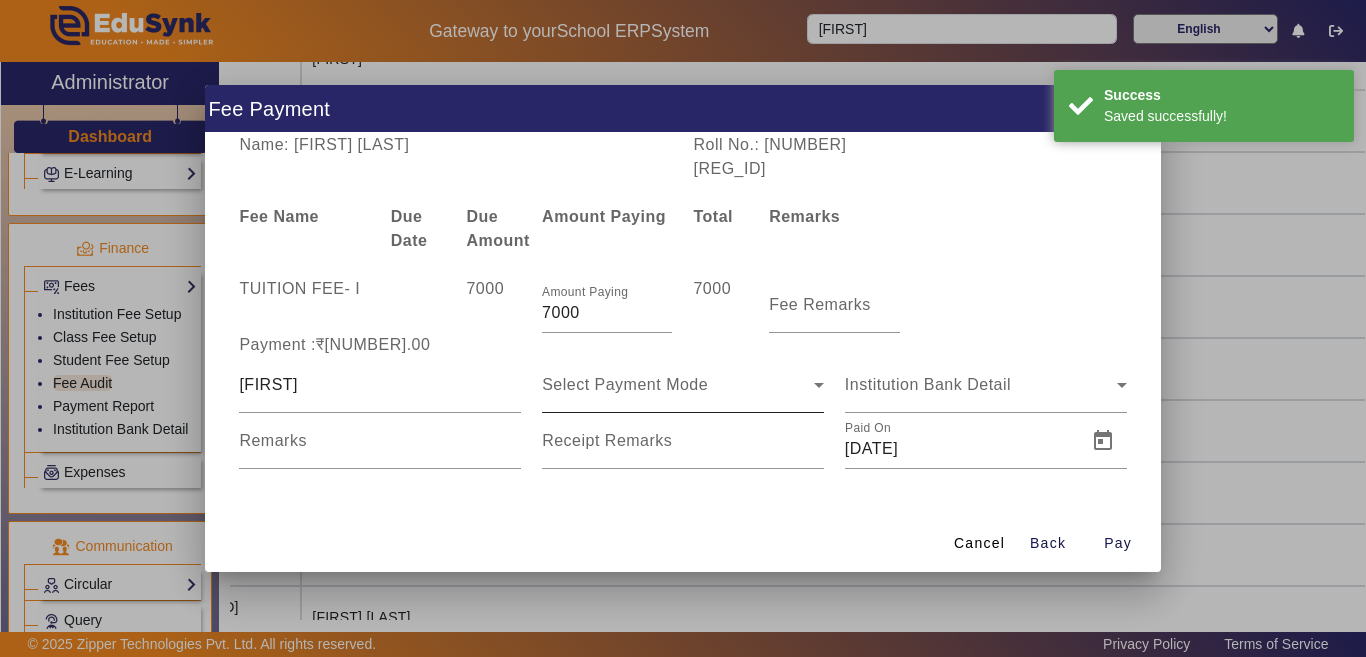 click on "Select Payment Mode" at bounding box center [683, 385] 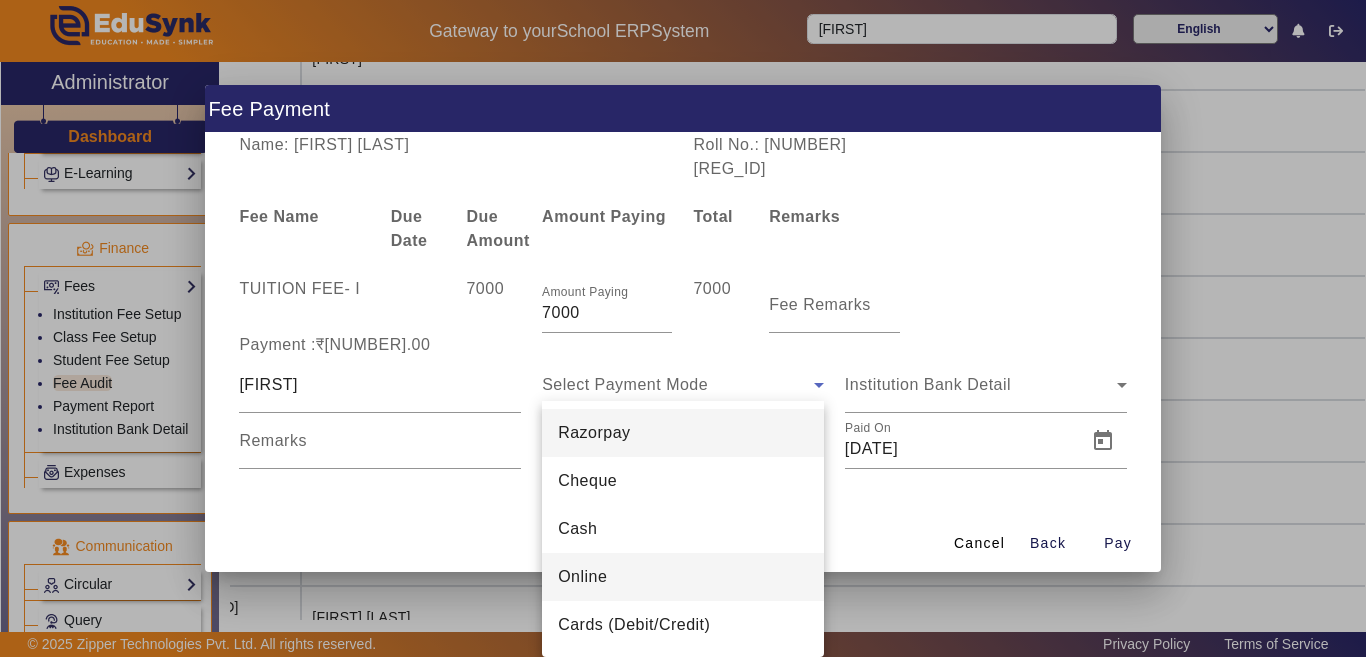 click on "Online" at bounding box center [683, 577] 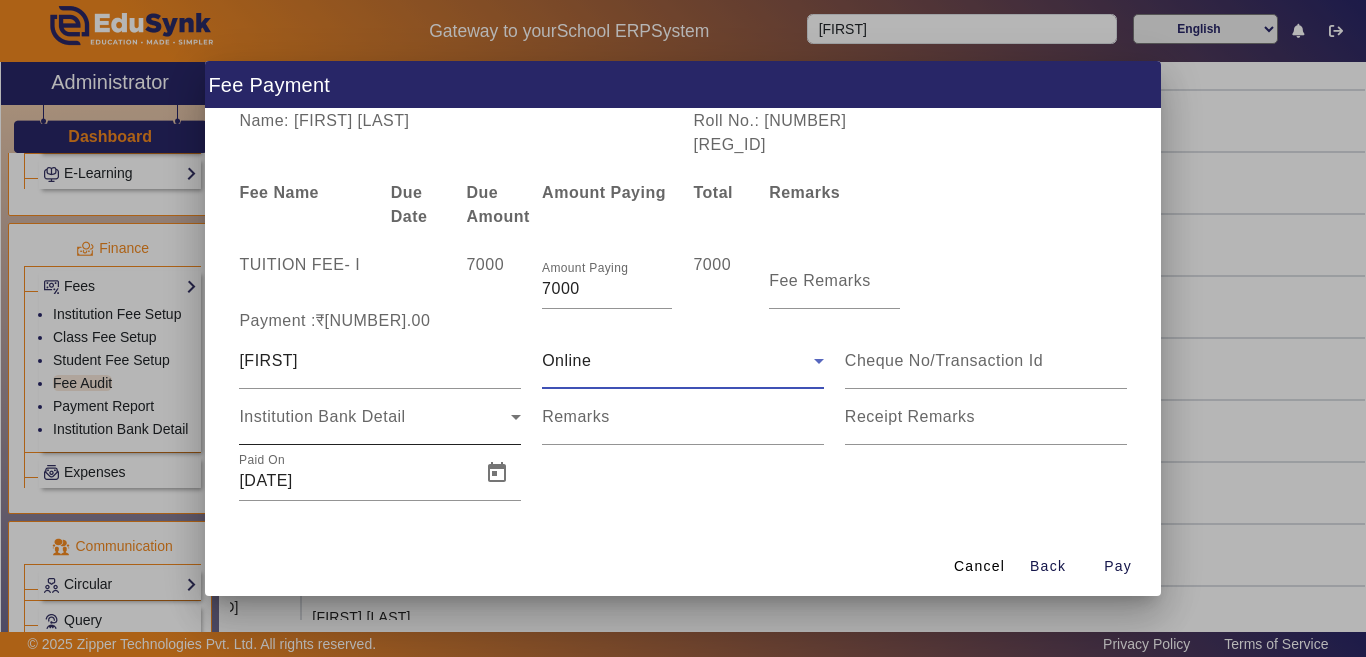 click on "Institution Bank Detail" at bounding box center (380, 417) 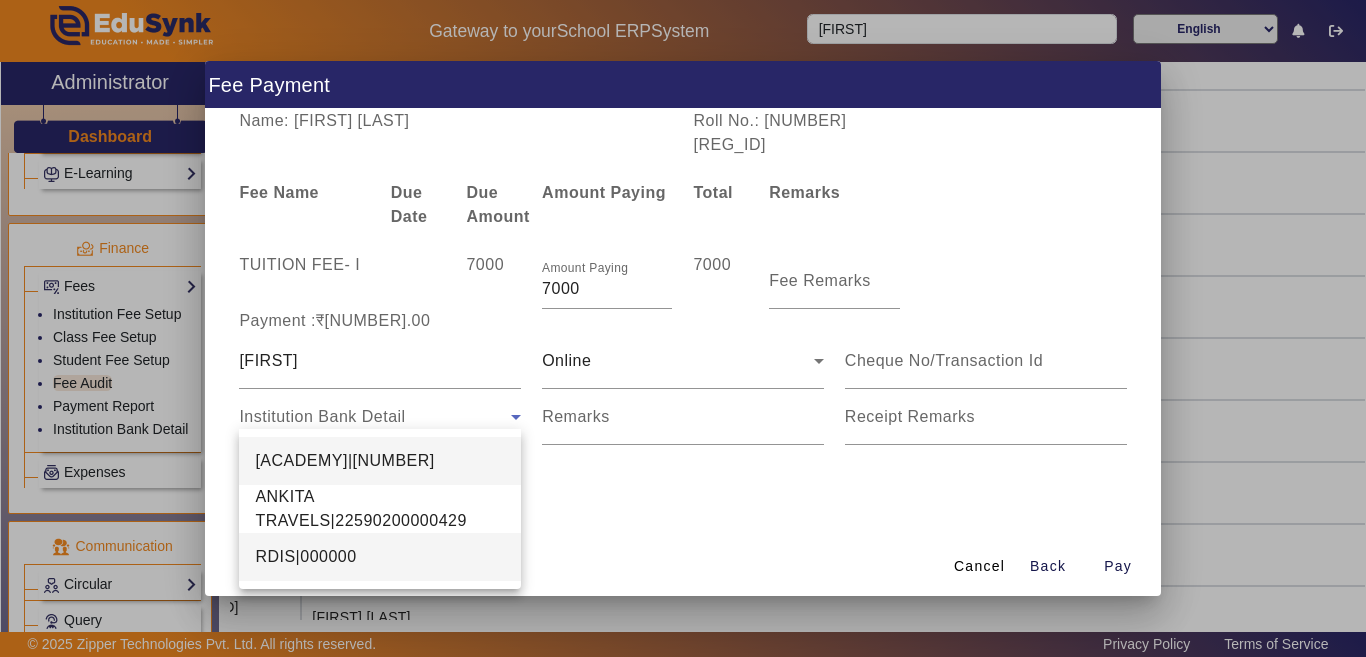 click on "RDIS|000000" at bounding box center (305, 557) 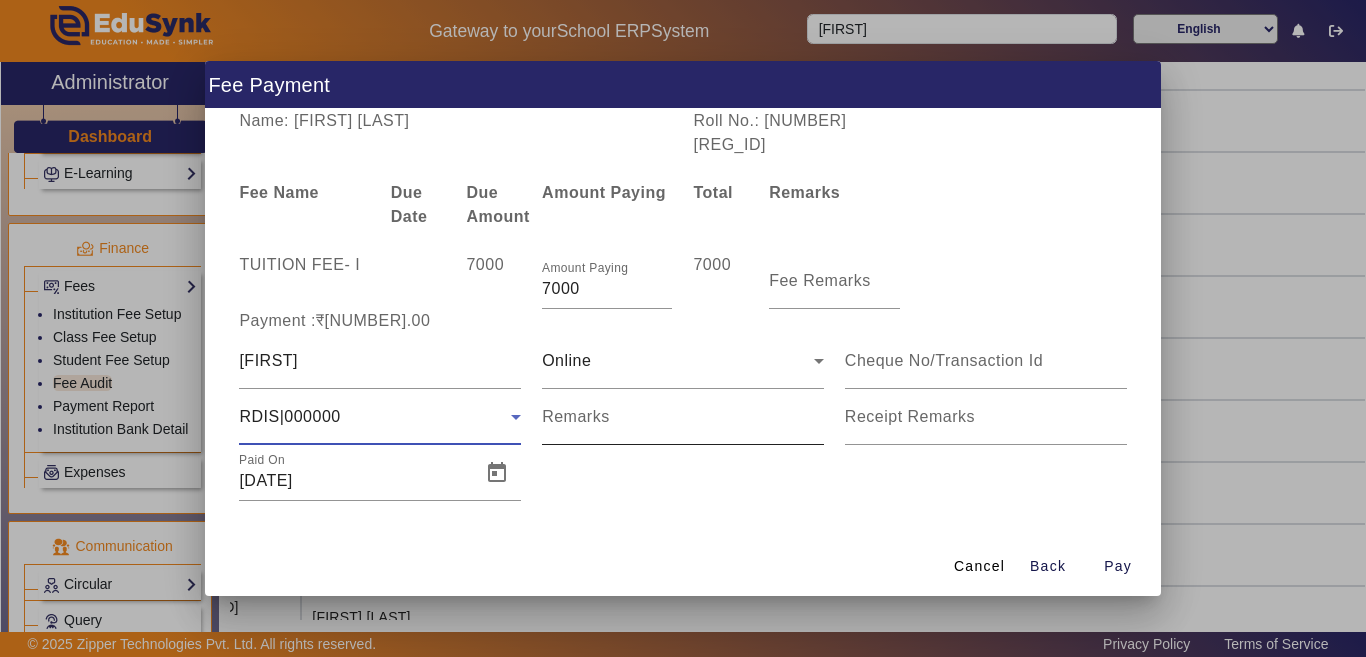 click on "Remarks" at bounding box center [683, 417] 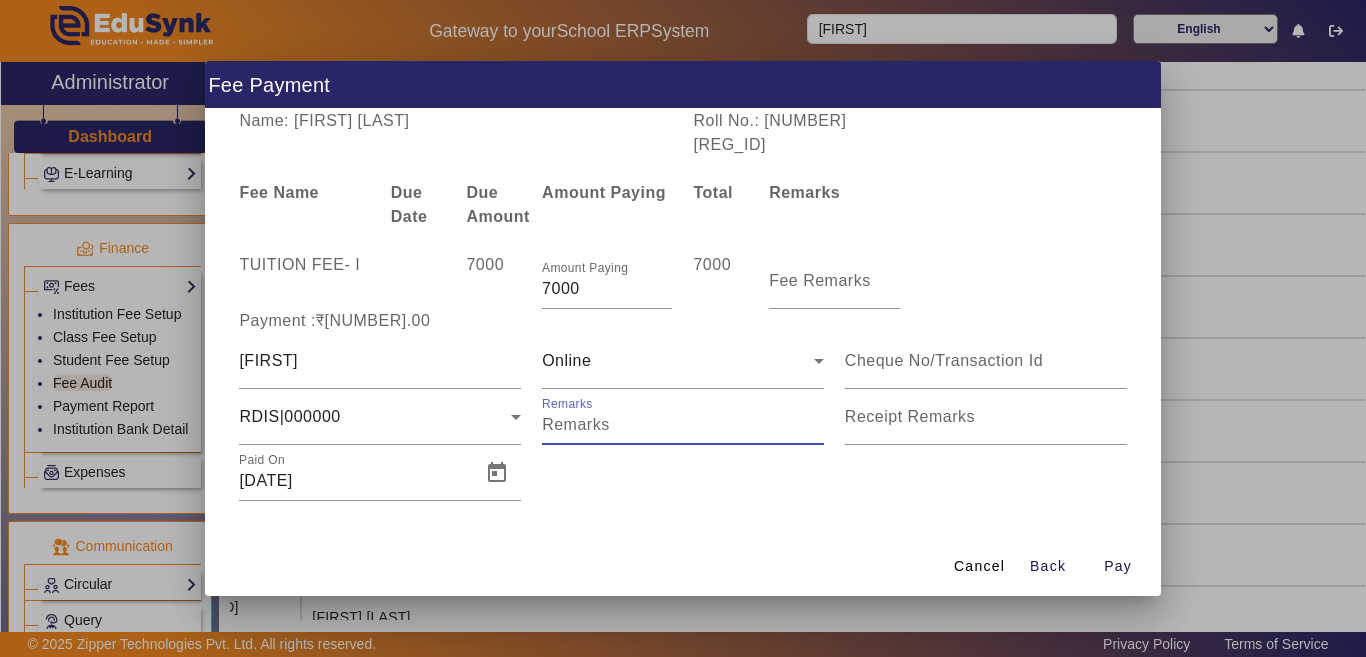 drag, startPoint x: 664, startPoint y: 393, endPoint x: 666, endPoint y: 405, distance: 12.165525 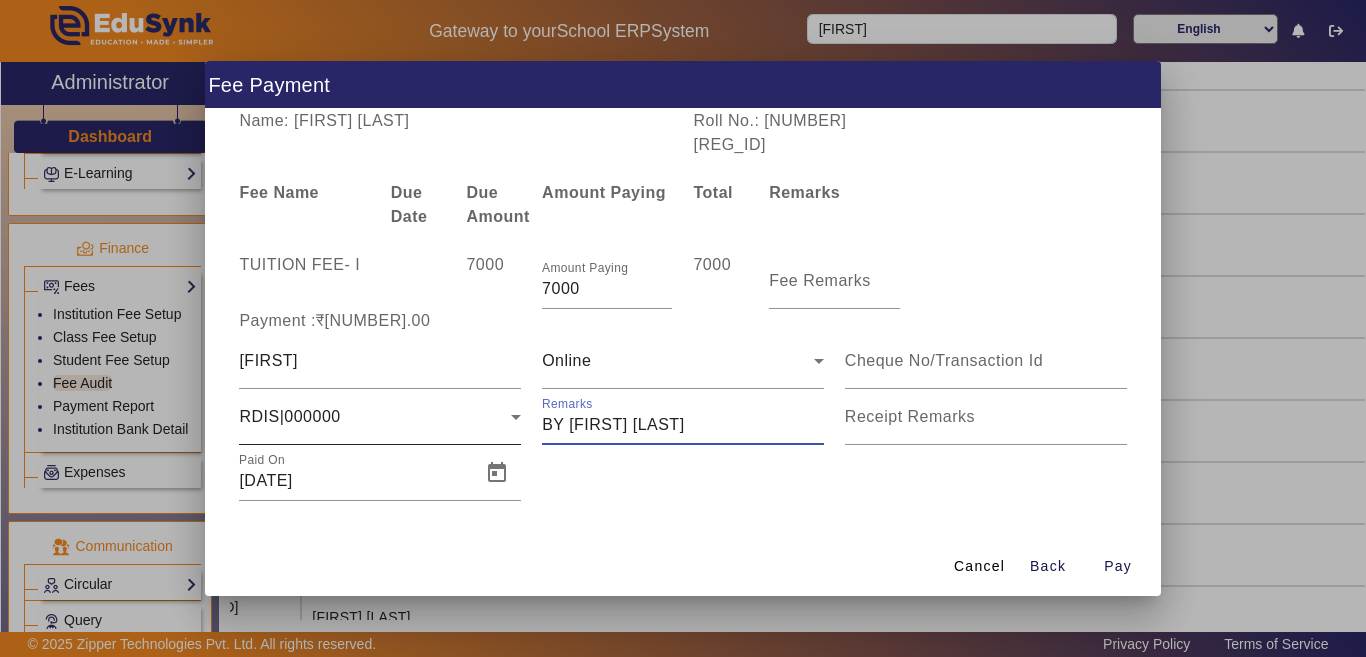 type on "BY [FIRST] [LAST]" 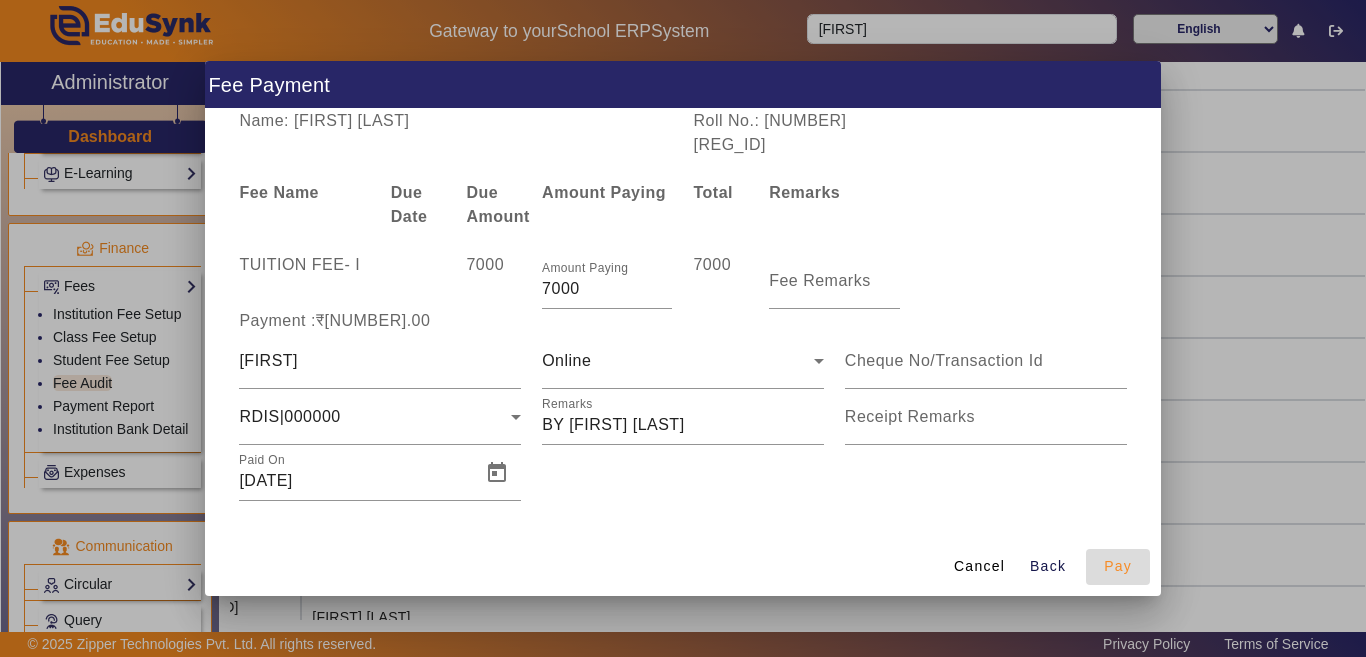 click on "Pay" at bounding box center [1118, 566] 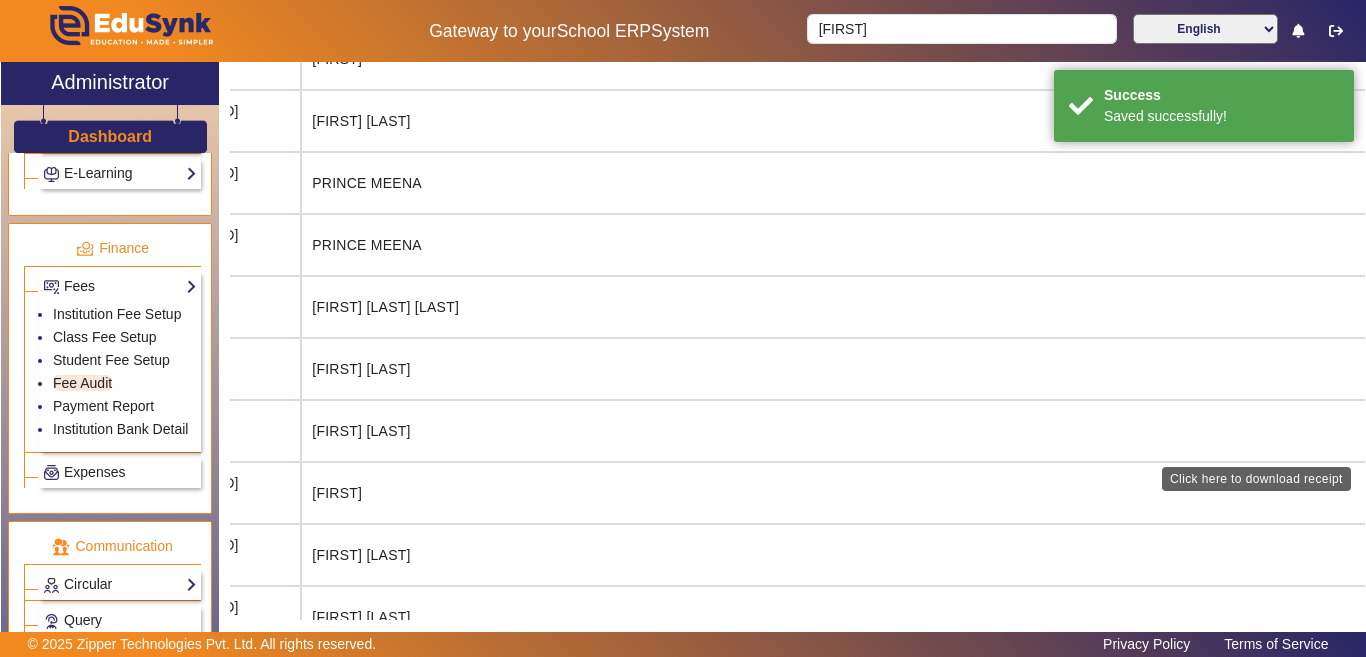 click on "Download Receipt" 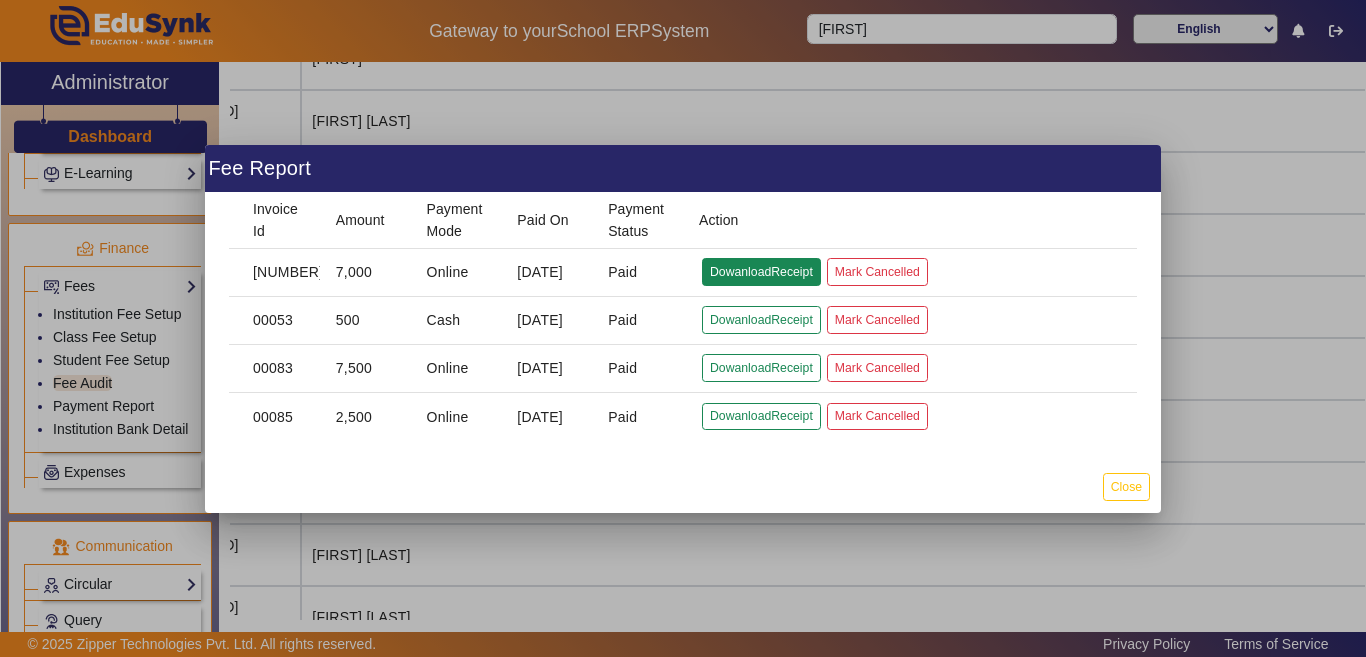 click on "DowanloadReceipt" at bounding box center (761, 319) 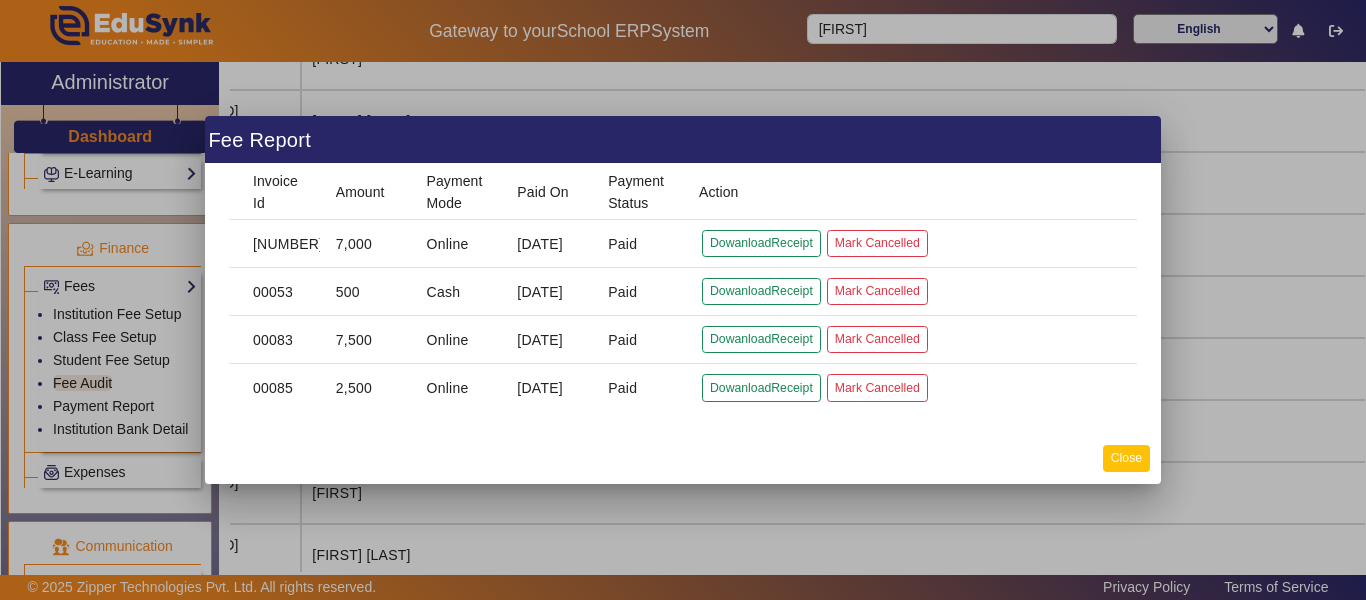 drag, startPoint x: 1131, startPoint y: 449, endPoint x: 922, endPoint y: 509, distance: 217.44194 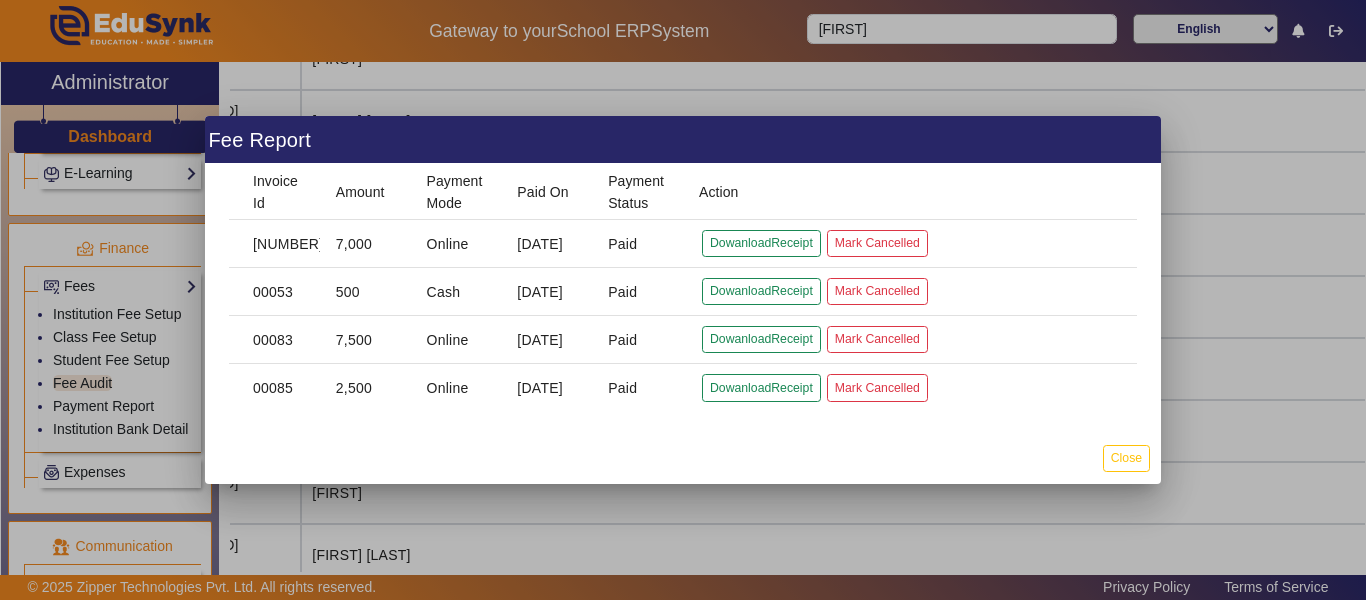 click on "Close" 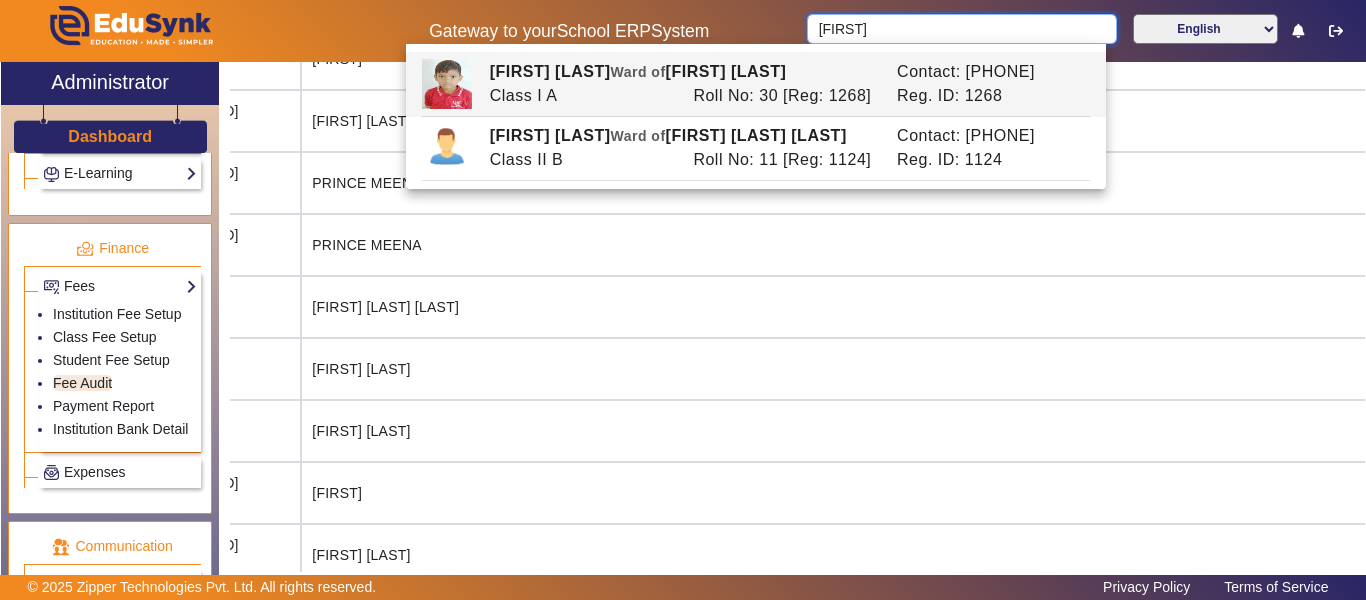 drag, startPoint x: 947, startPoint y: 24, endPoint x: 632, endPoint y: 29, distance: 315.03967 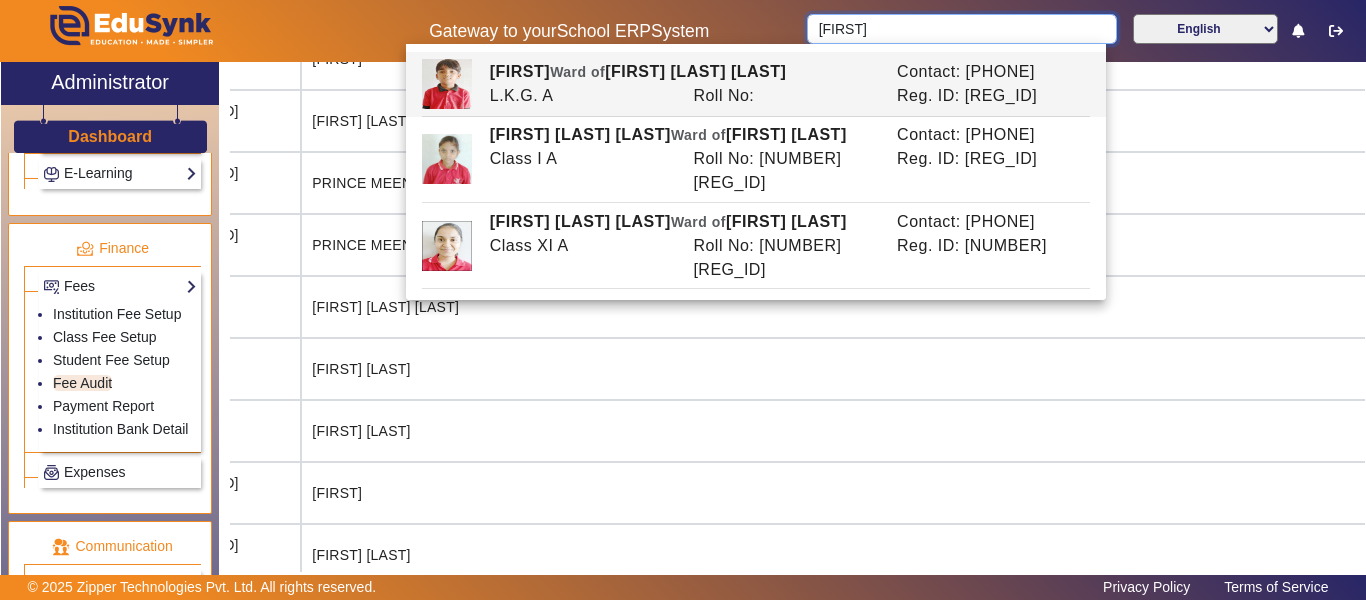 type on "[FIRST]" 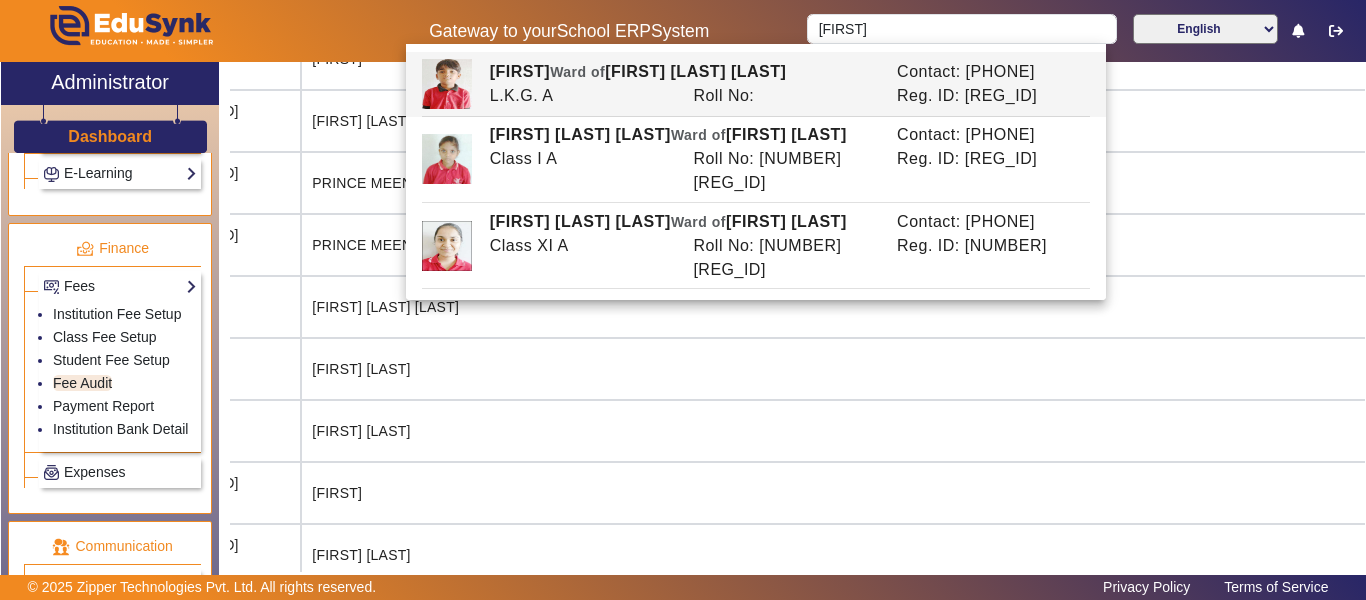 click on "[FIRST] [LAST]" 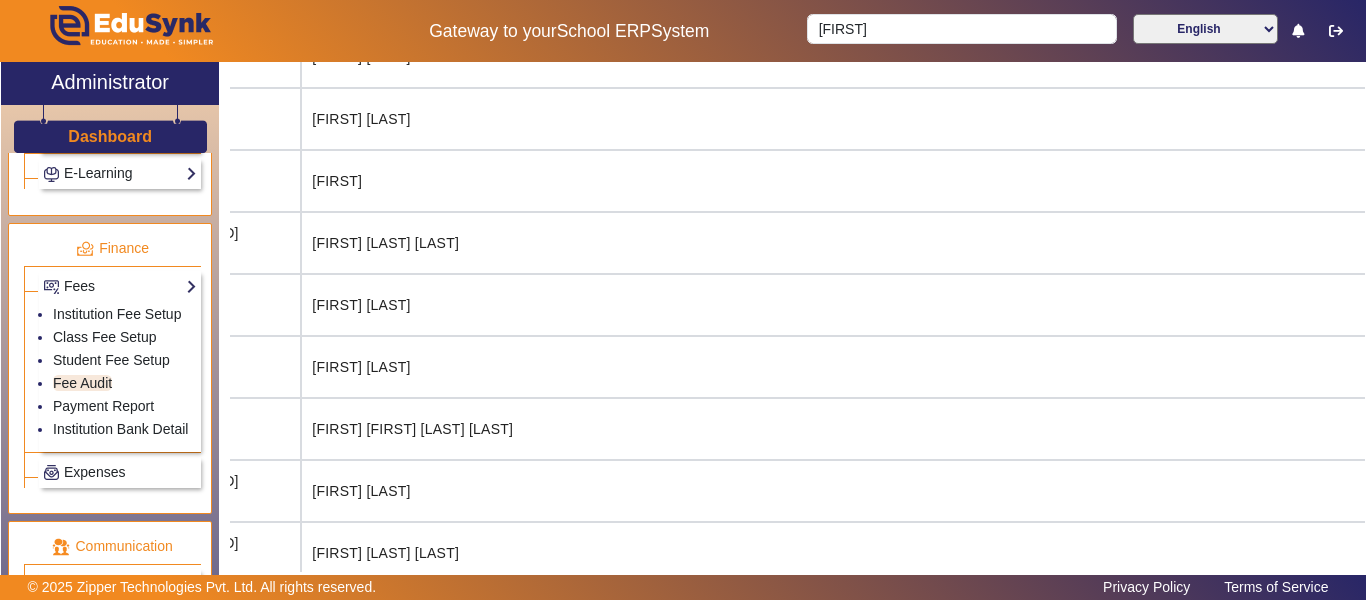 scroll, scrollTop: 900, scrollLeft: 190, axis: both 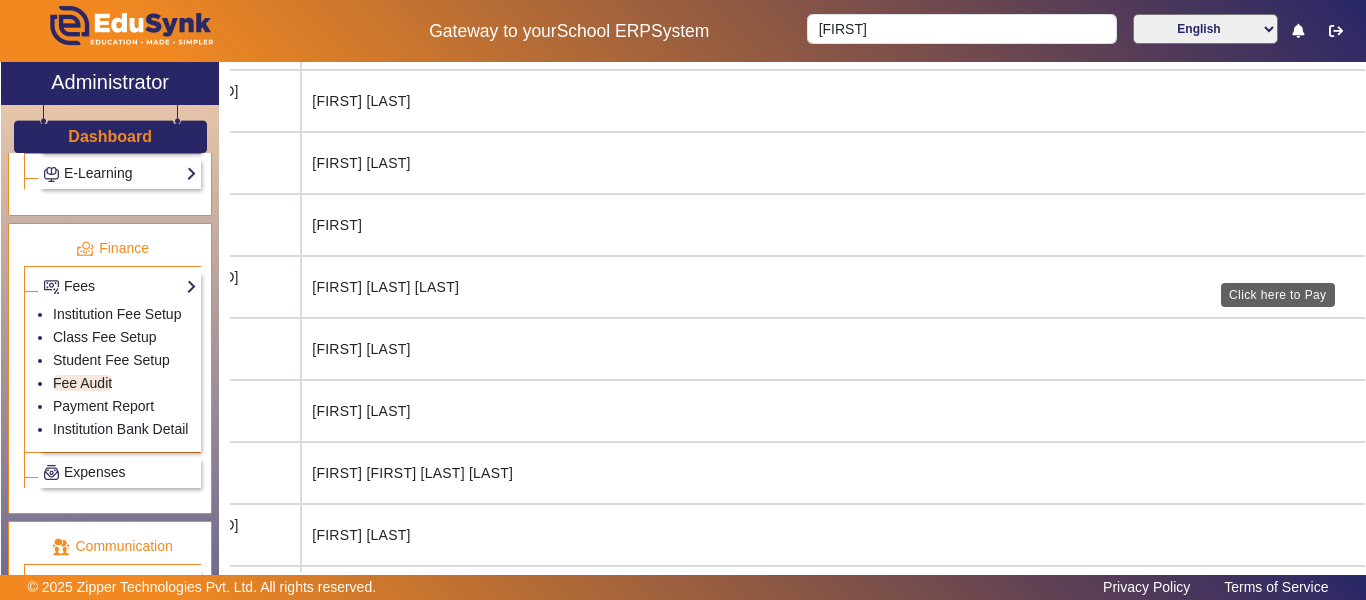 click on "View & Pay" 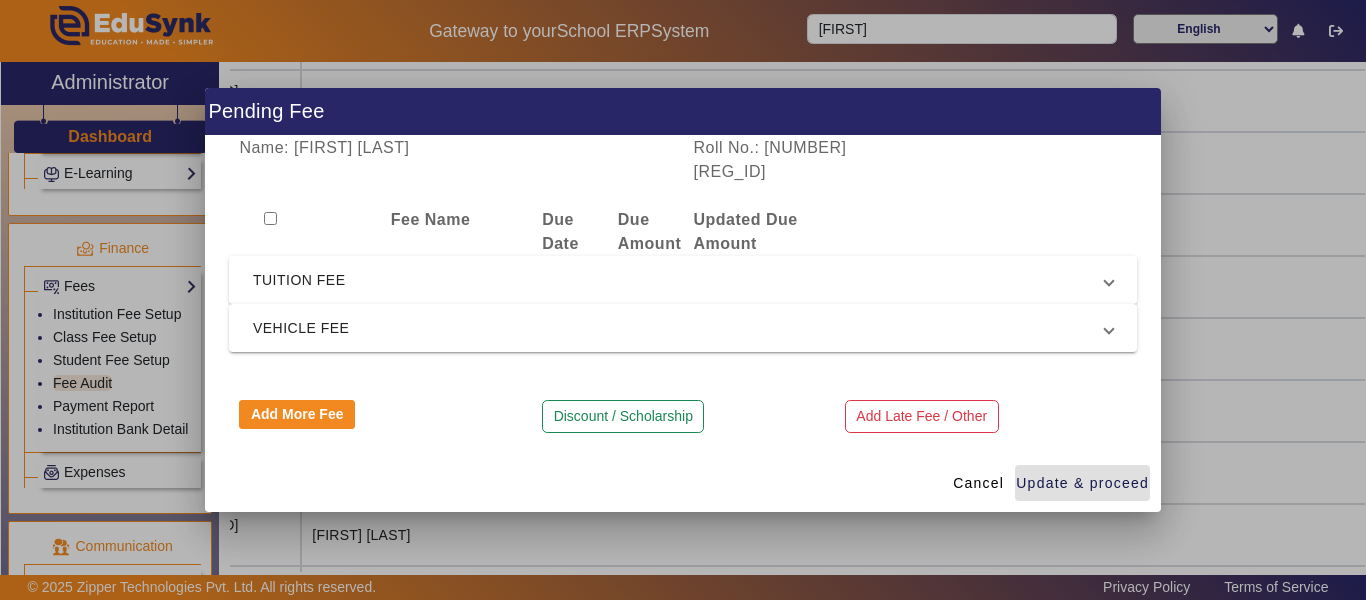 click on "TUITION FEE" at bounding box center [679, 280] 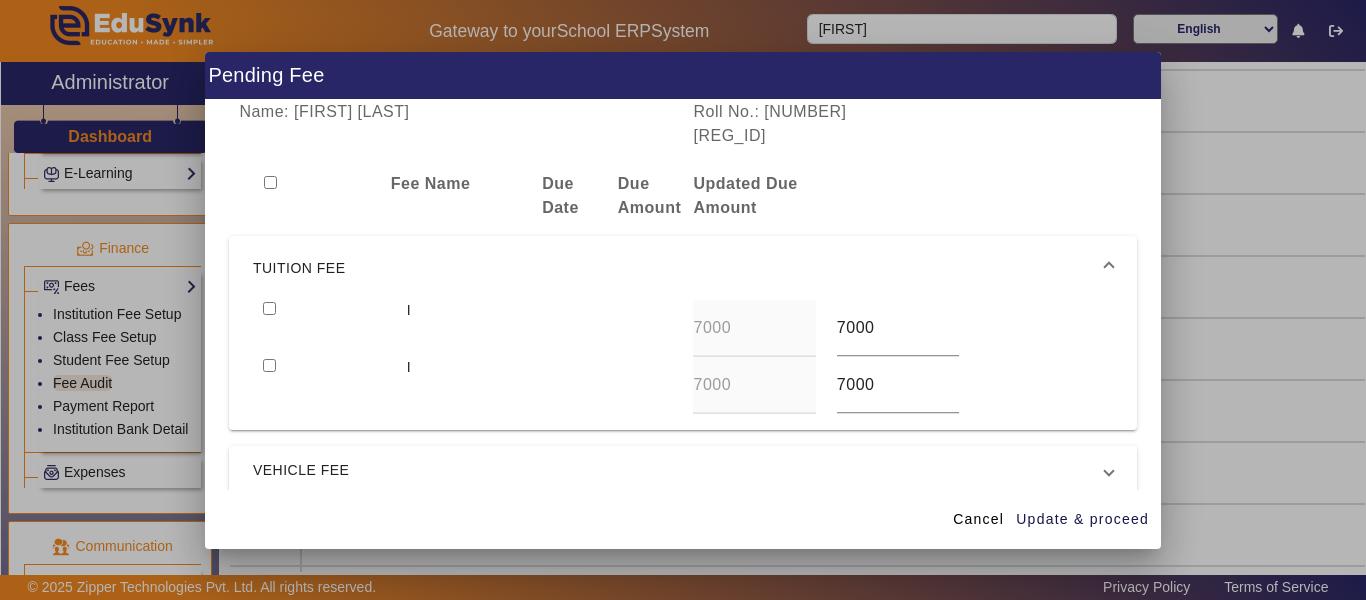 drag, startPoint x: 264, startPoint y: 287, endPoint x: 280, endPoint y: 308, distance: 26.400757 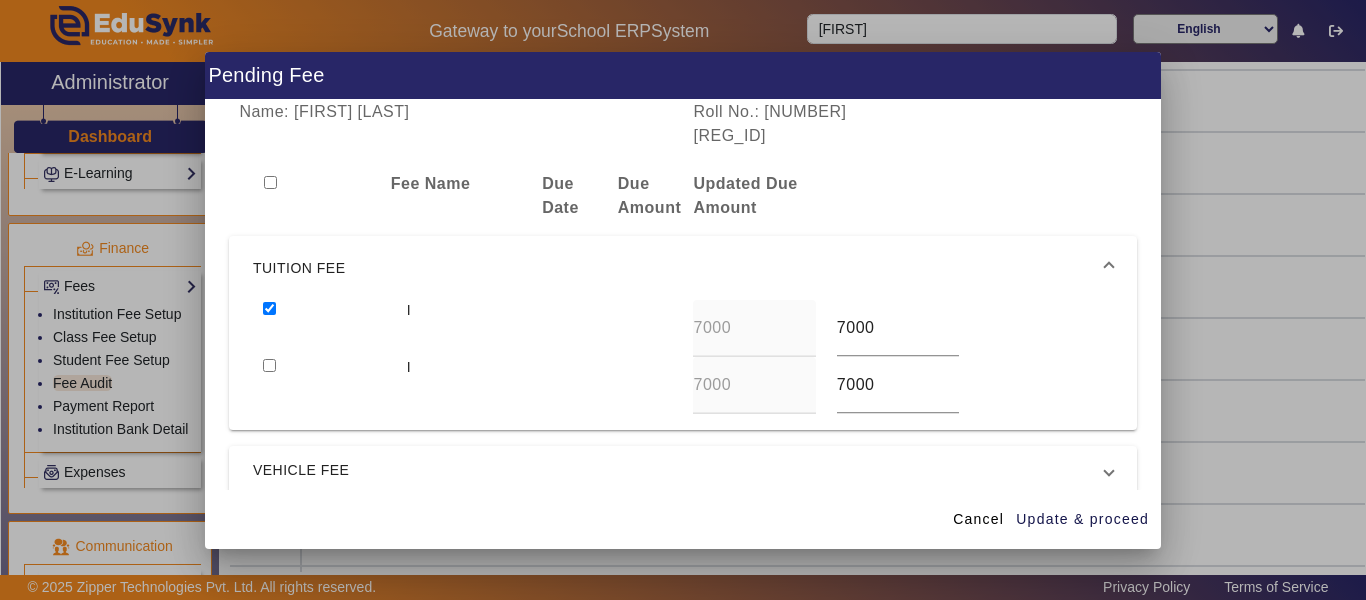 click at bounding box center (269, 365) 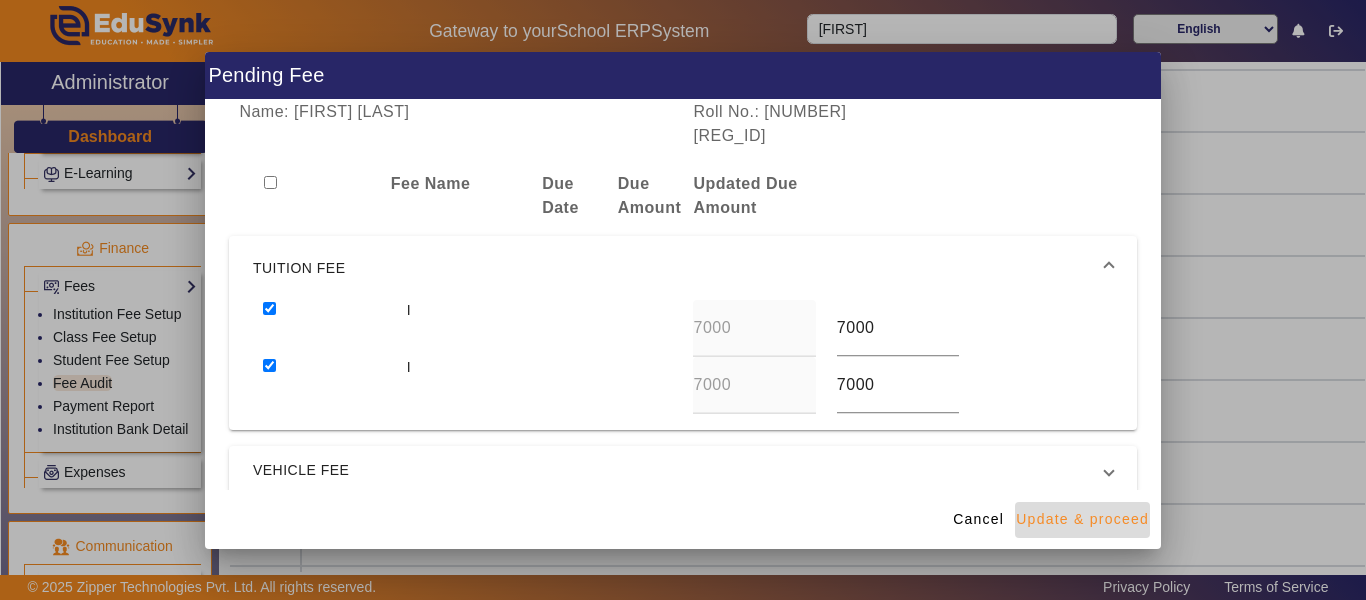 click on "Update & proceed" at bounding box center (1082, 519) 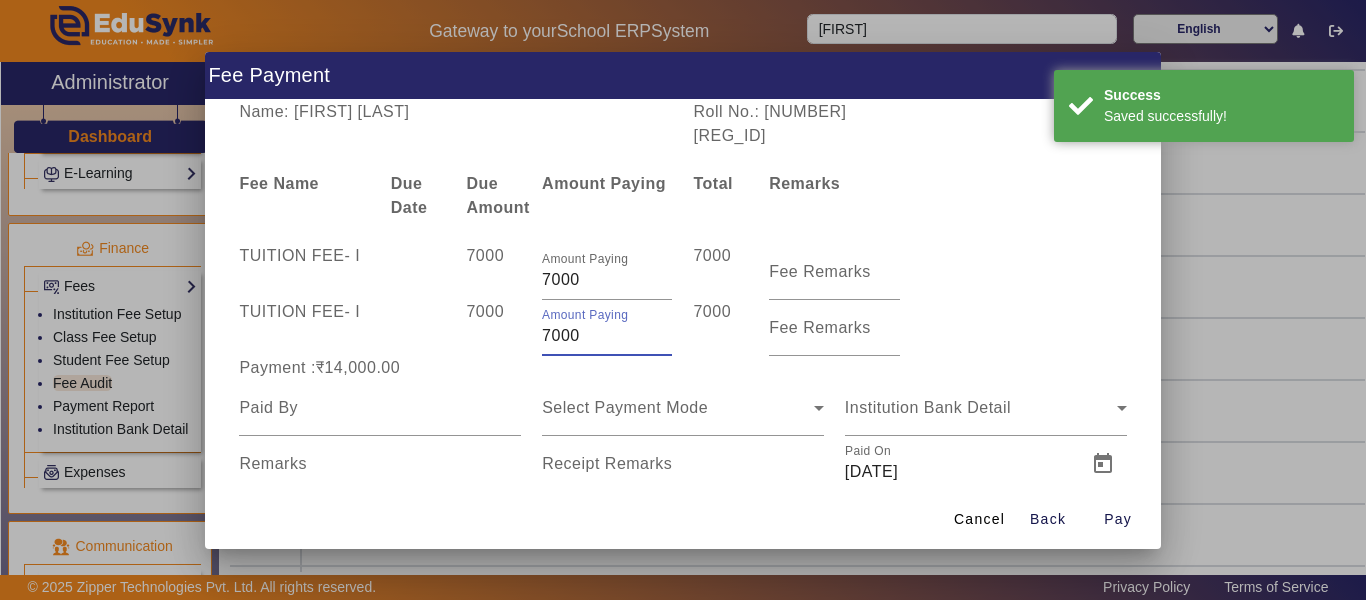 drag, startPoint x: 580, startPoint y: 310, endPoint x: 462, endPoint y: 323, distance: 118.71394 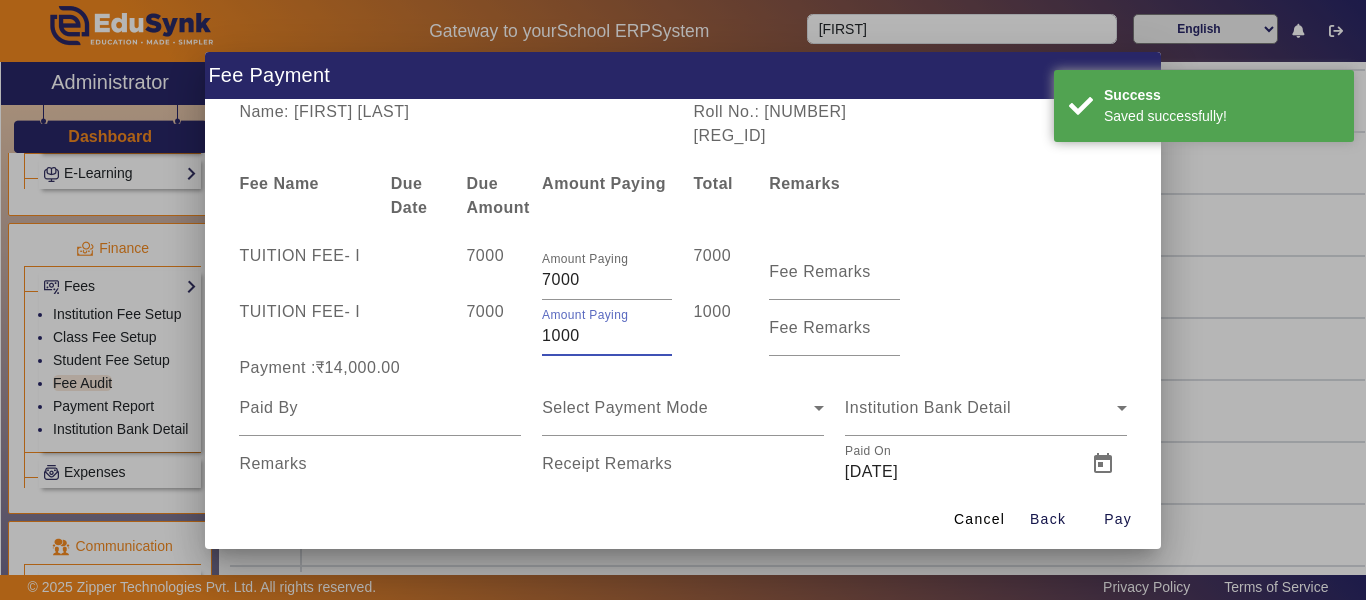 type on "1000" 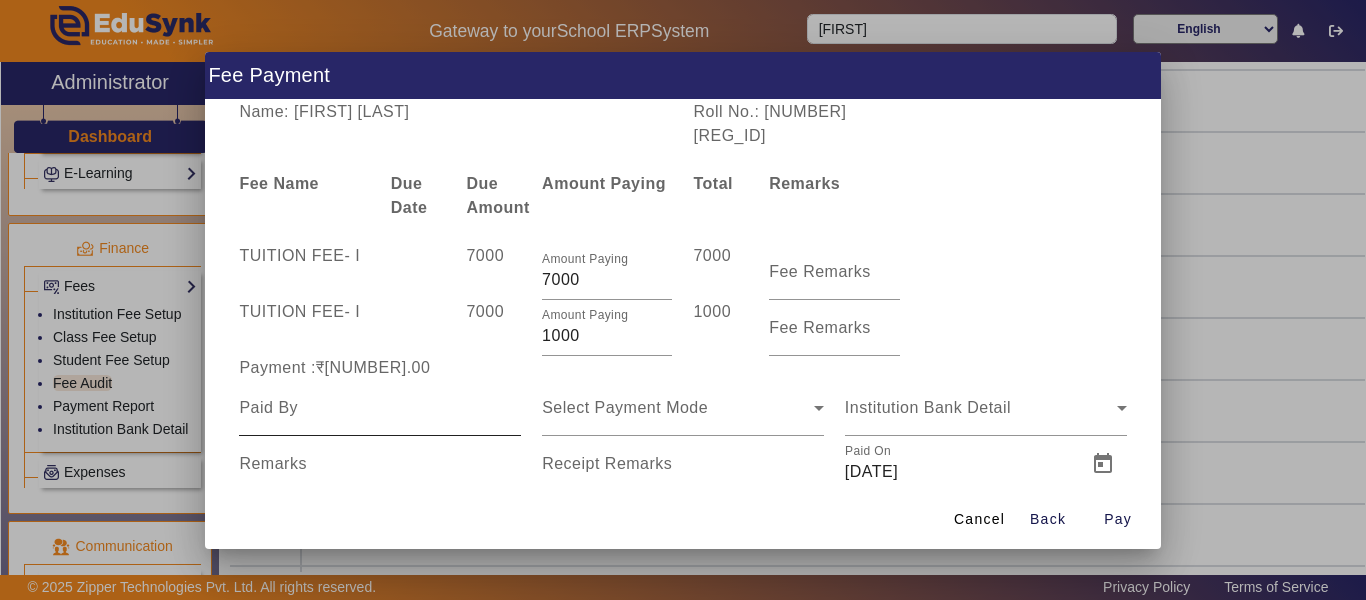 click at bounding box center [380, 408] 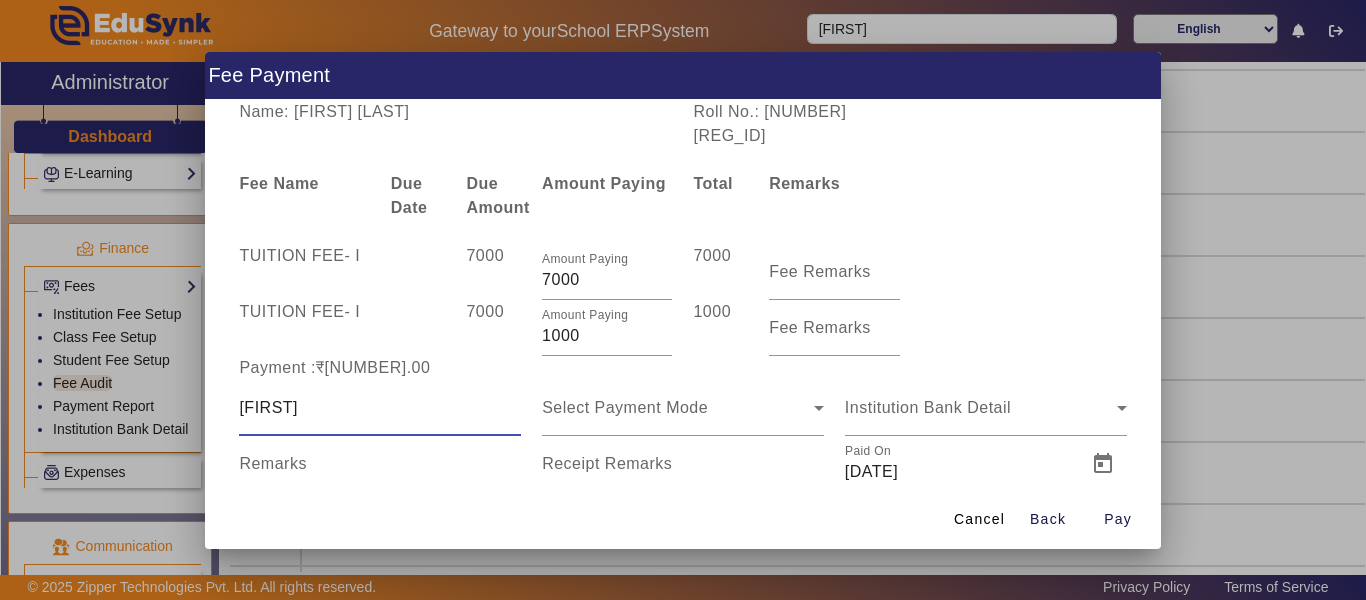 type on "[FIRST]" 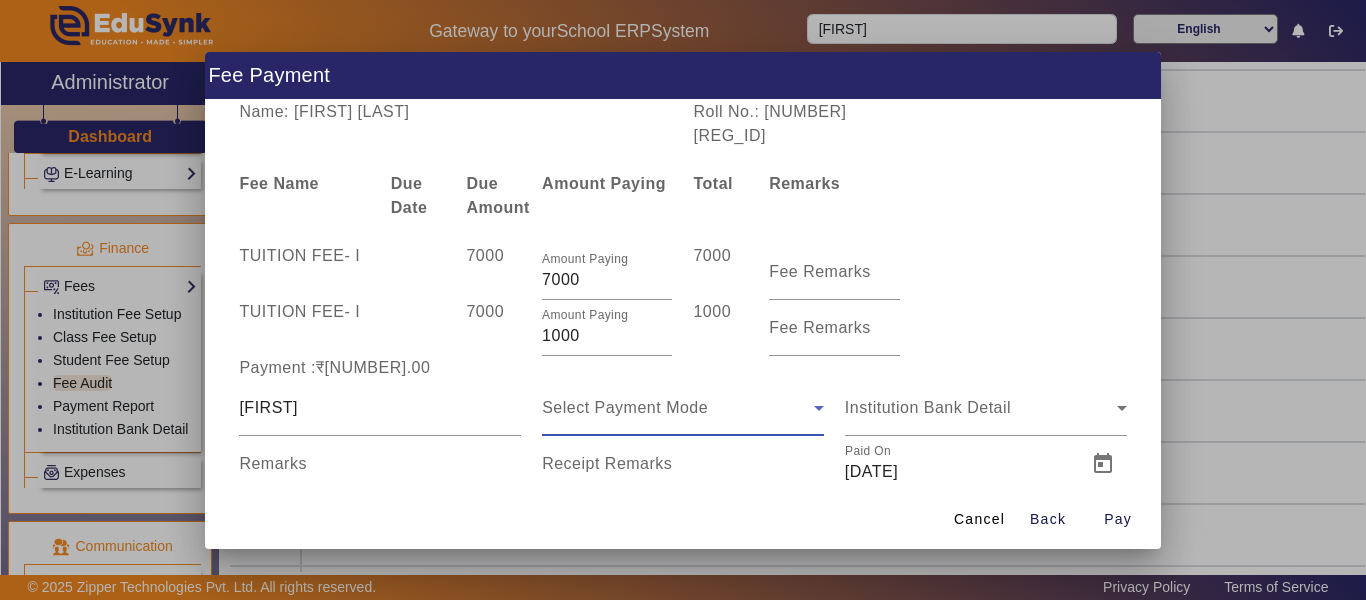 click on "Select Payment Mode" at bounding box center (625, 407) 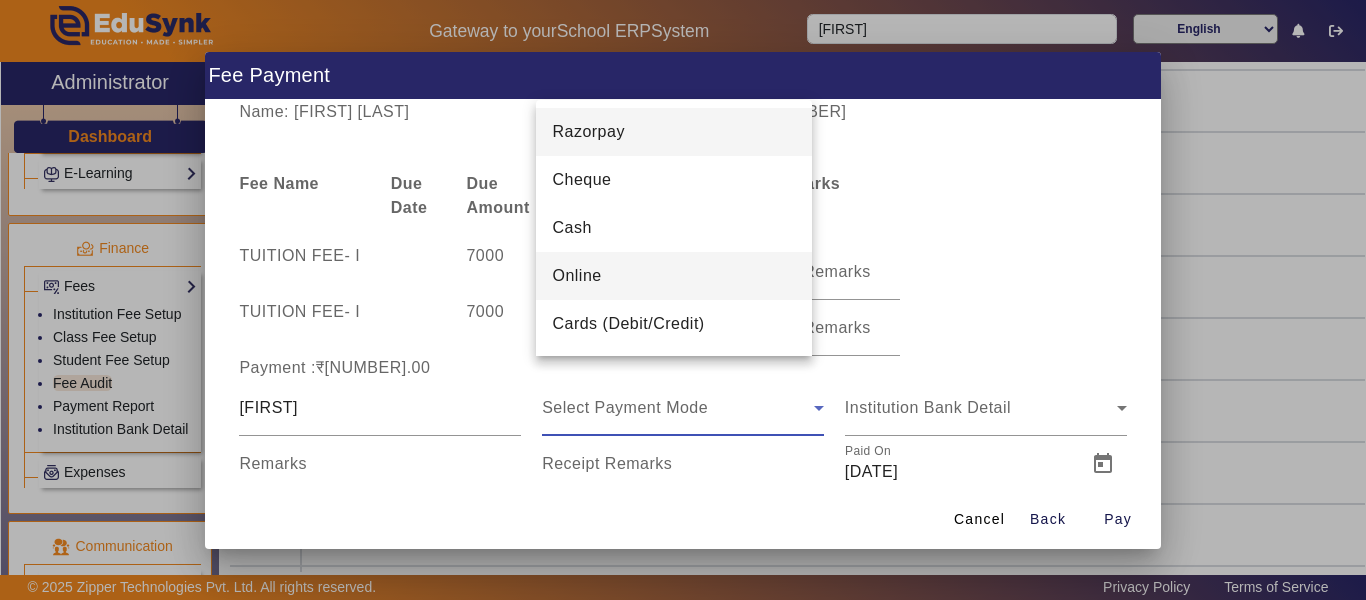 click on "Online" at bounding box center (576, 276) 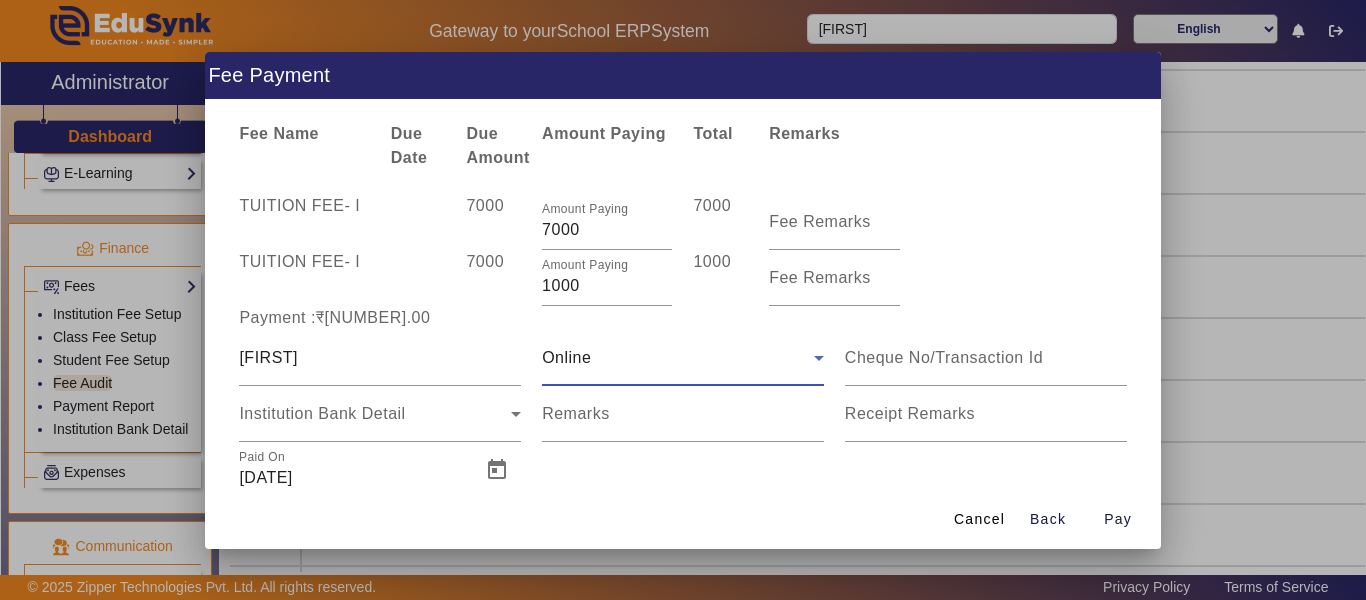 scroll, scrollTop: 78, scrollLeft: 0, axis: vertical 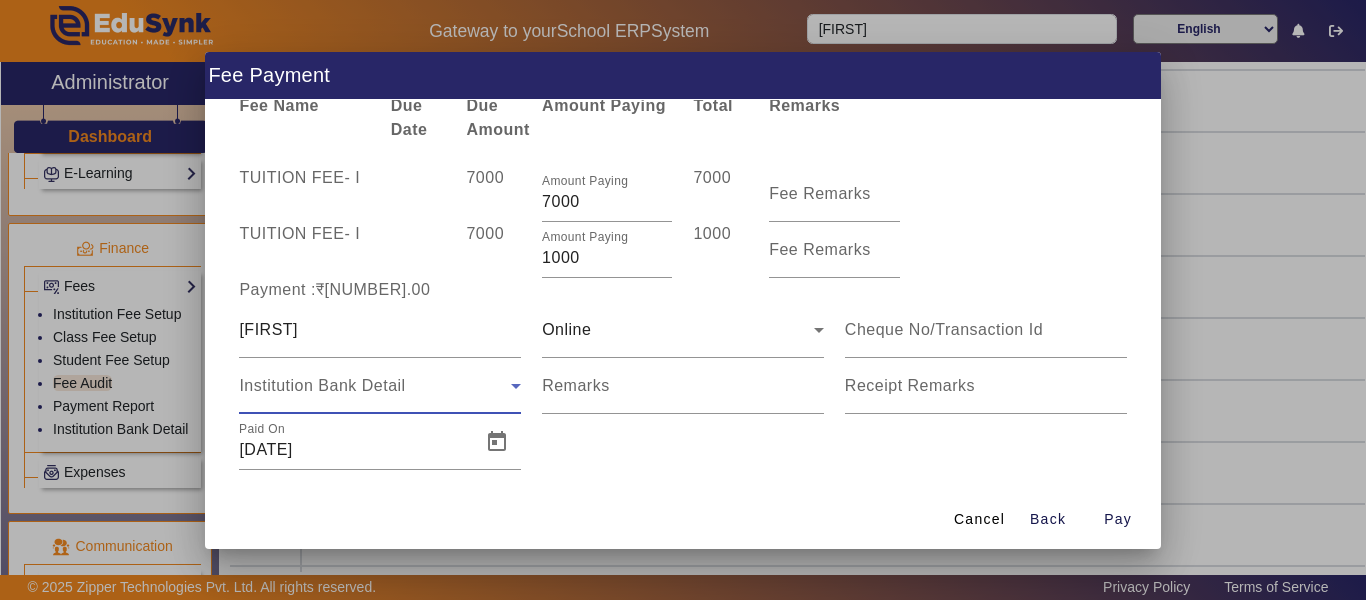 click on "Institution Bank Detail" at bounding box center [322, 385] 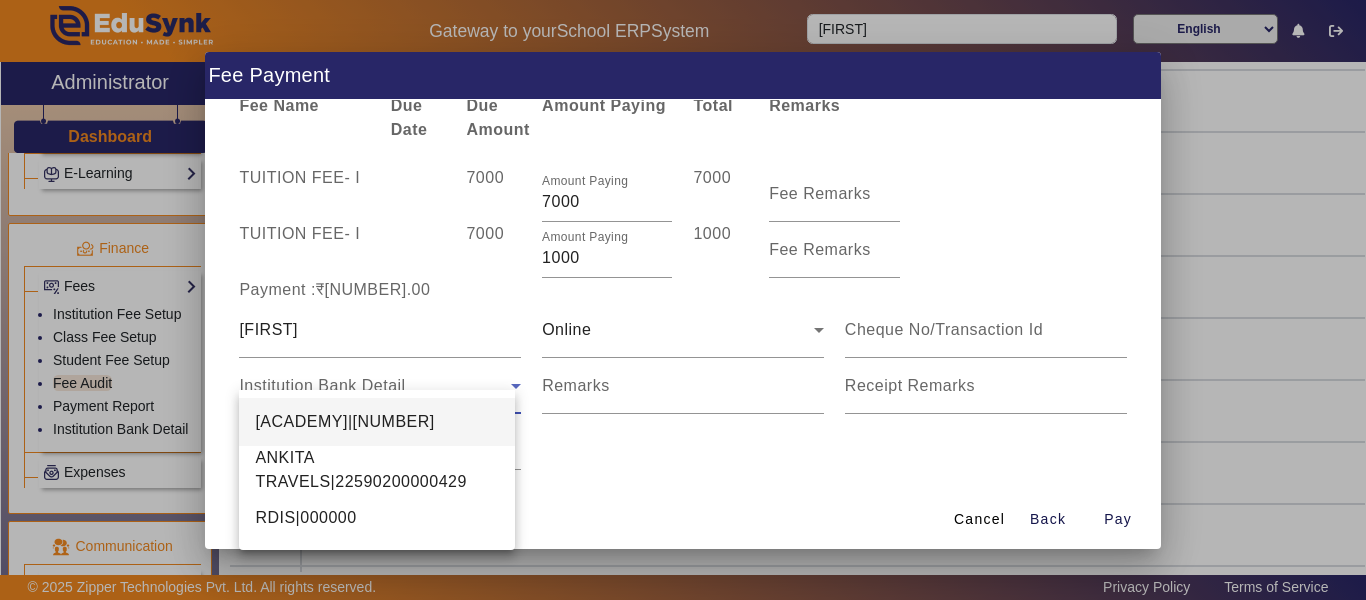 click on "[ACADEMY]|[NUMBER]" at bounding box center [344, 422] 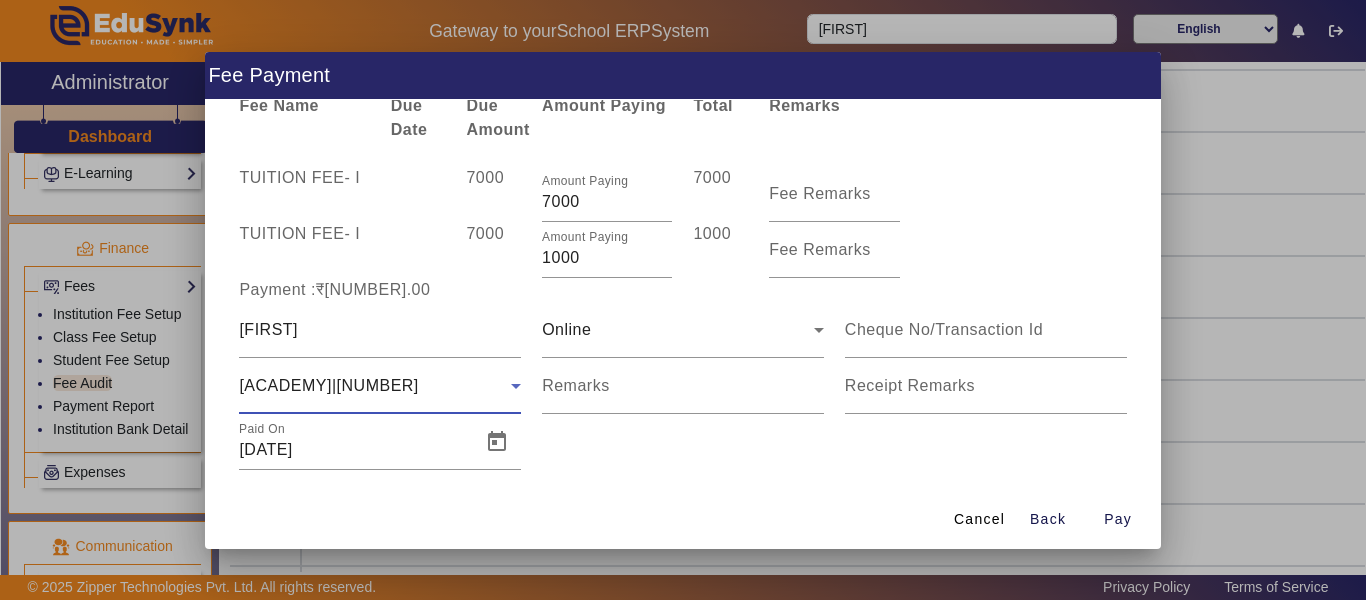 click on "[ACADEMY]|[NUMBER]" at bounding box center (328, 385) 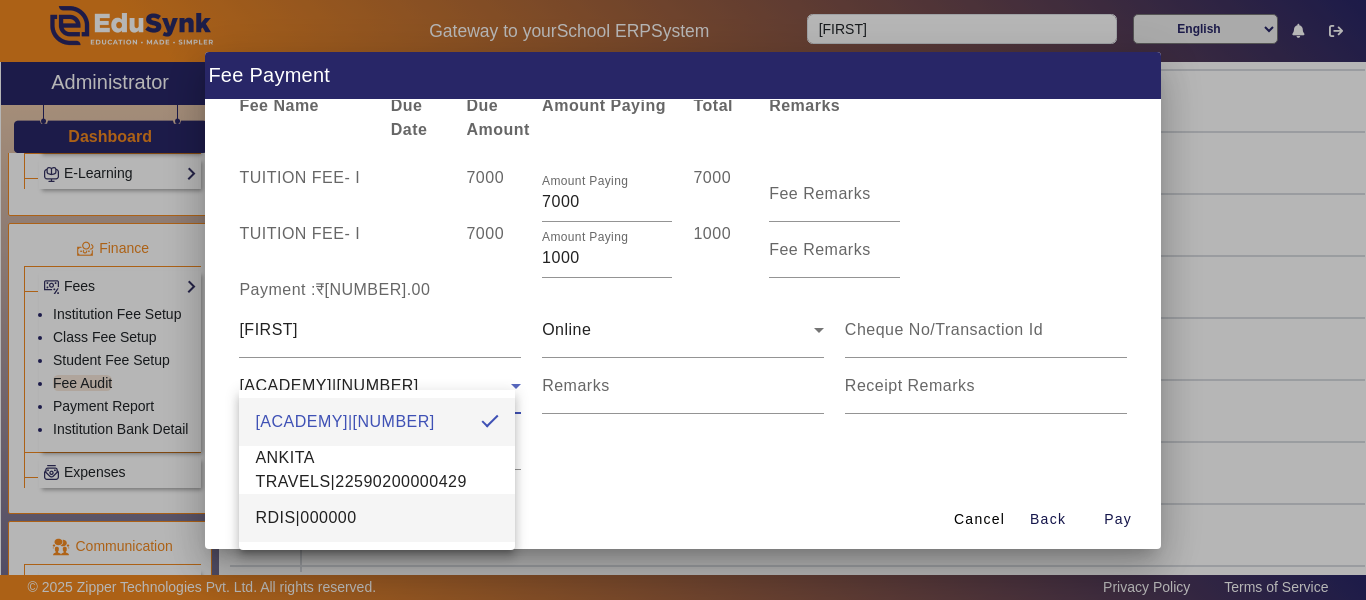 click on "RDIS|000000" at bounding box center [305, 518] 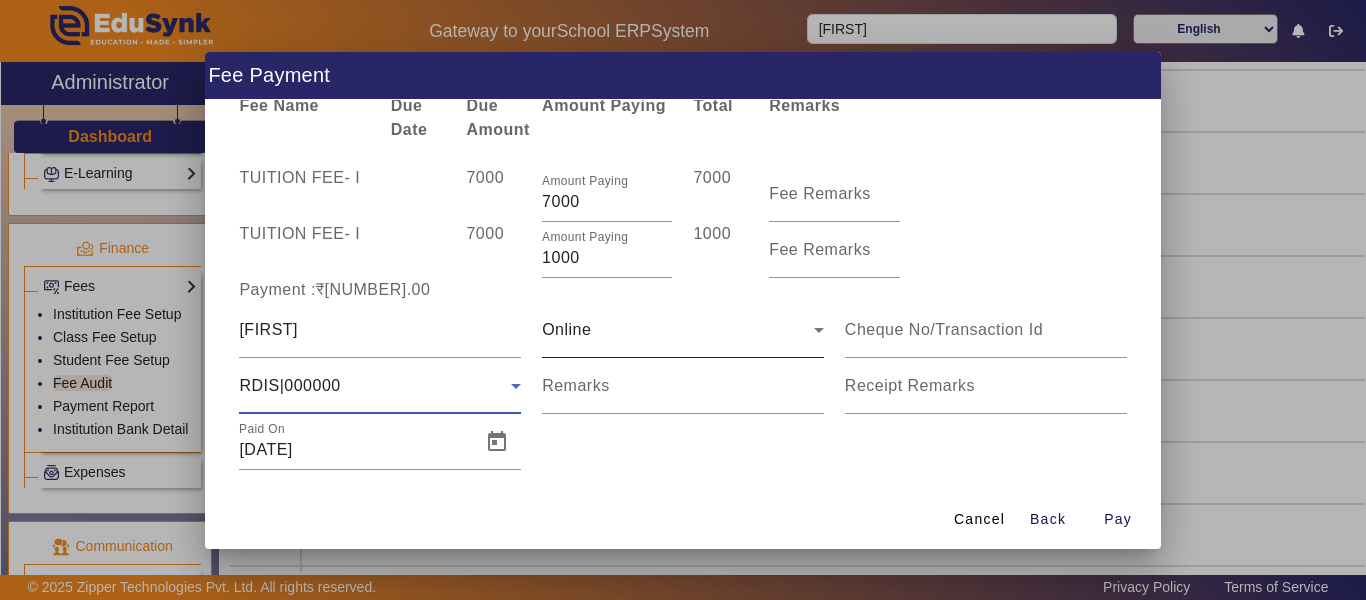 click on "Online" at bounding box center (683, 330) 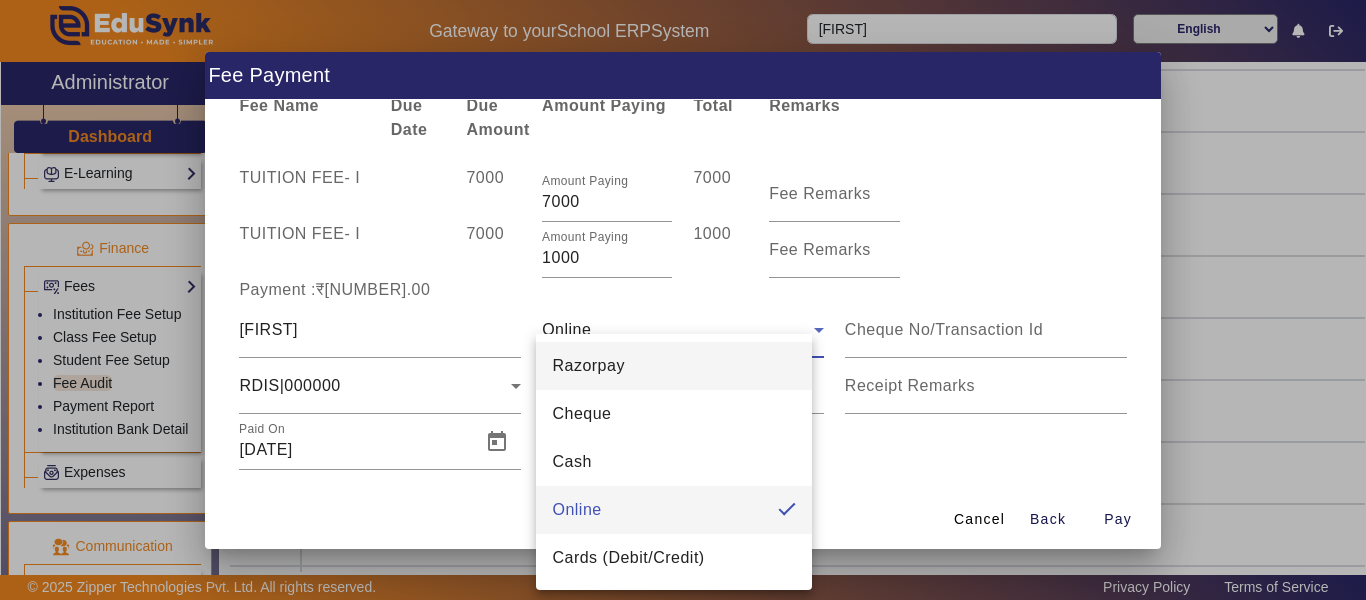 click on "Razorpay" at bounding box center [588, 366] 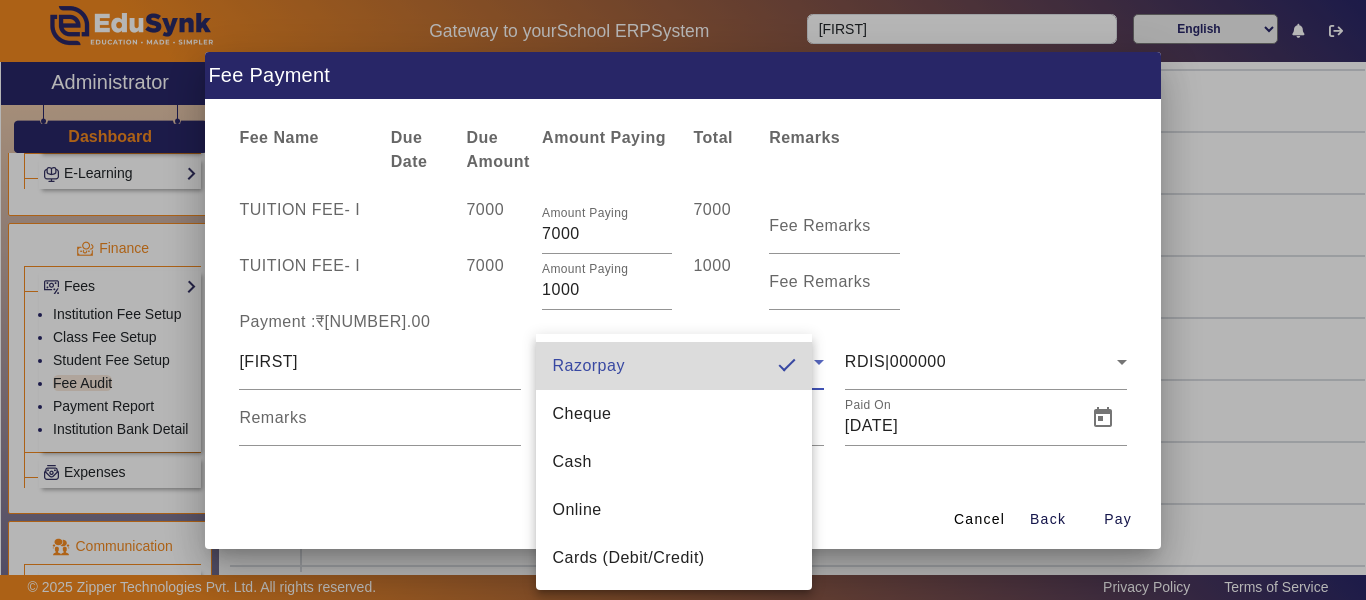 scroll, scrollTop: 22, scrollLeft: 0, axis: vertical 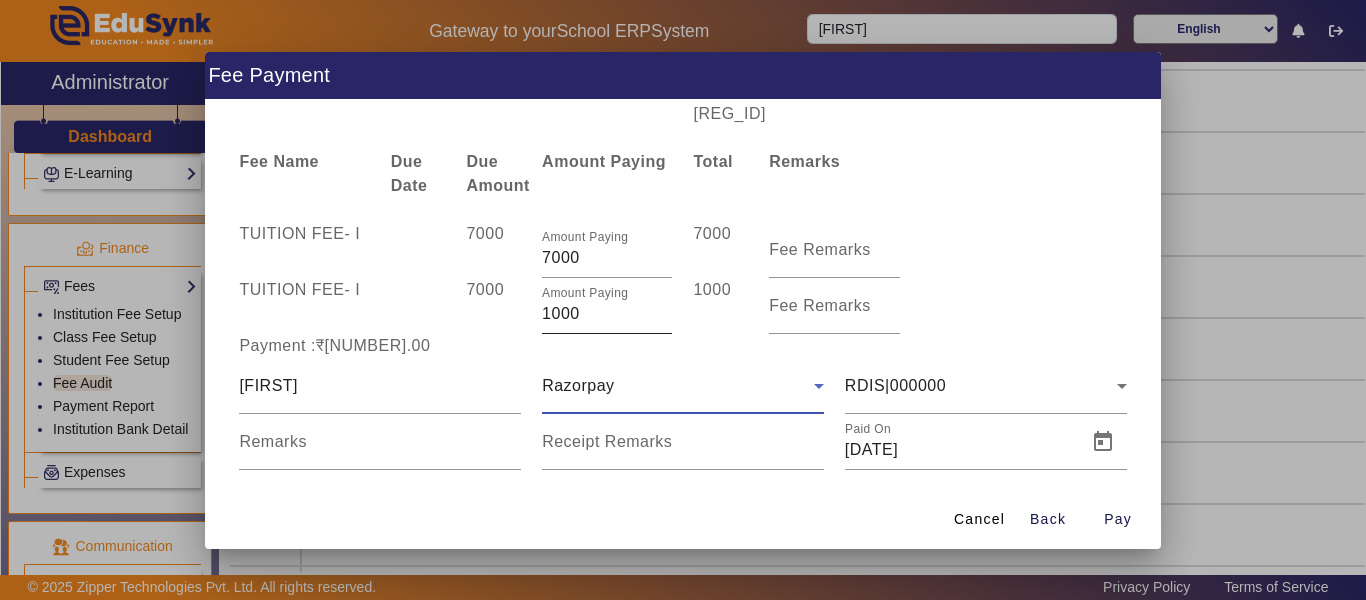 click on "1000" at bounding box center (607, 314) 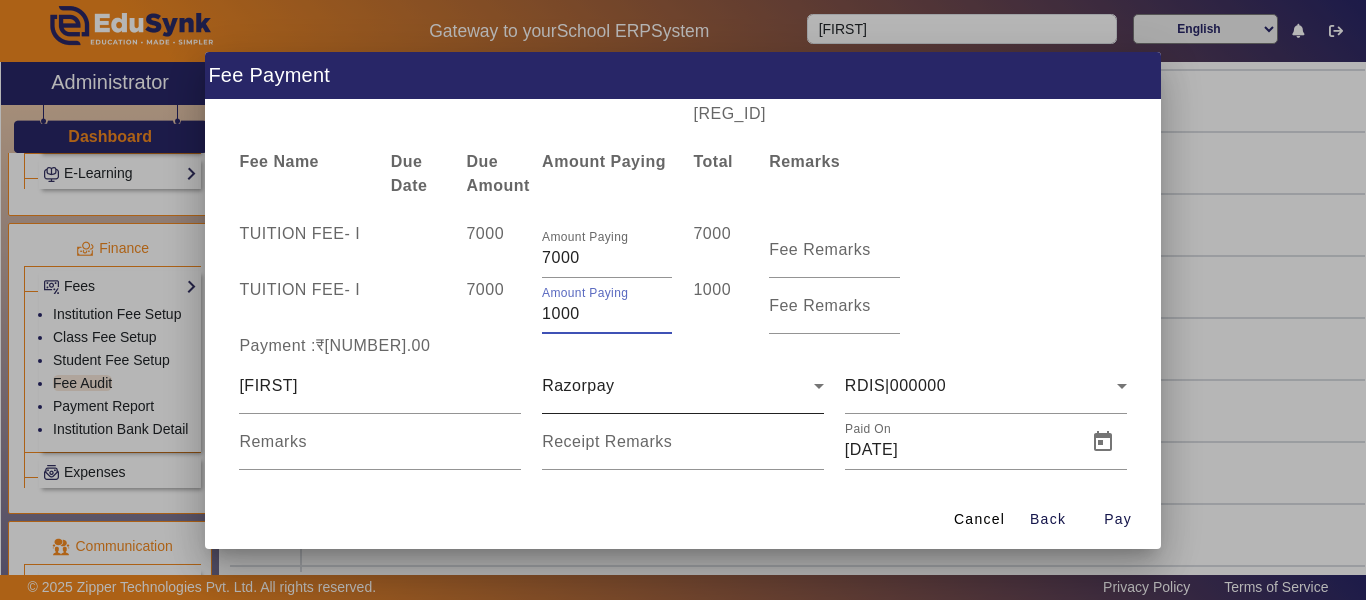 click on "Razorpay" at bounding box center (678, 386) 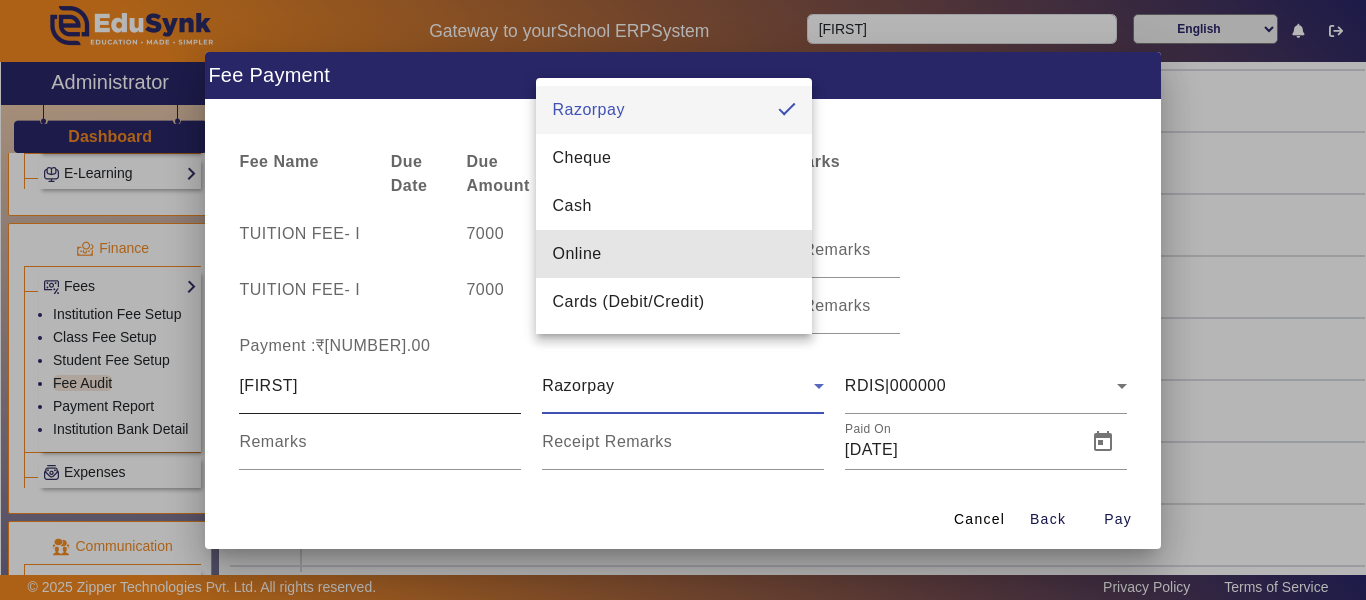 drag, startPoint x: 594, startPoint y: 256, endPoint x: 510, endPoint y: 388, distance: 156.46086 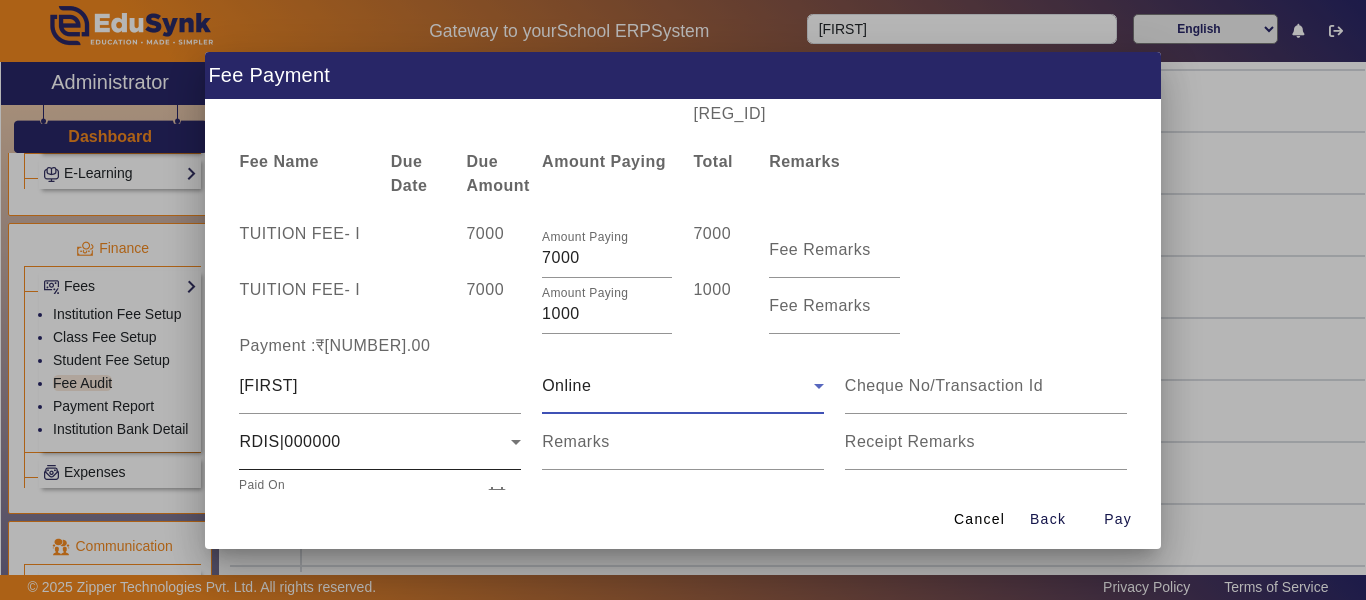 click on "RDIS|000000" at bounding box center [375, 442] 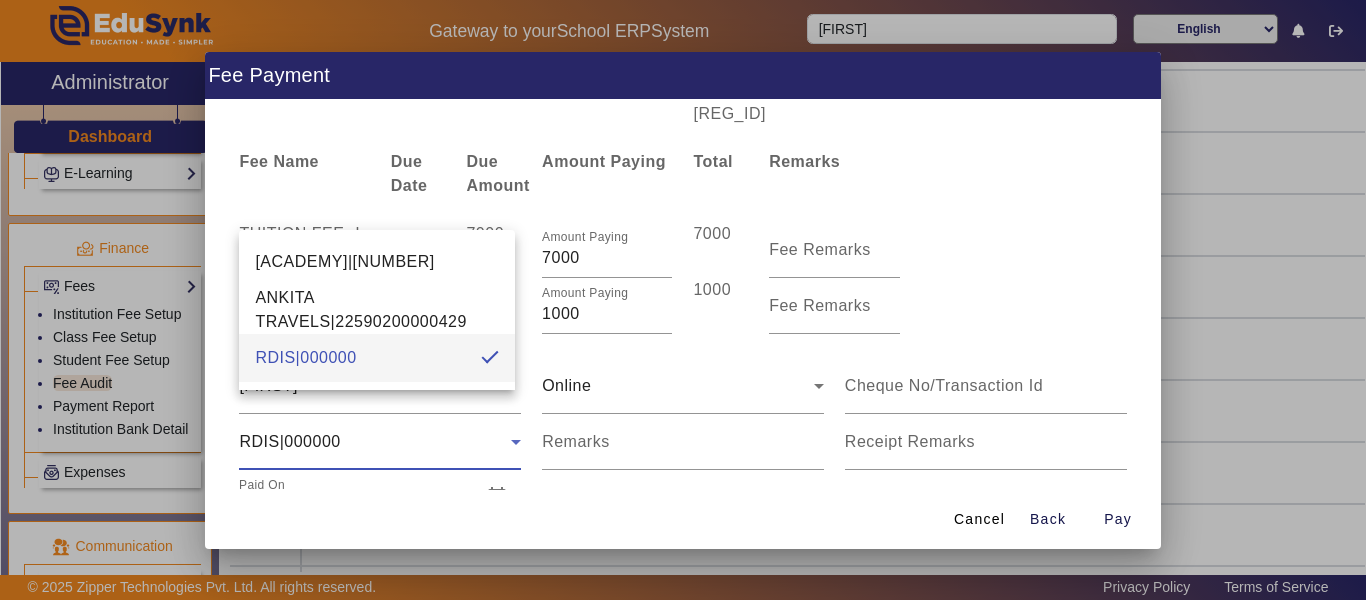 click at bounding box center [683, 300] 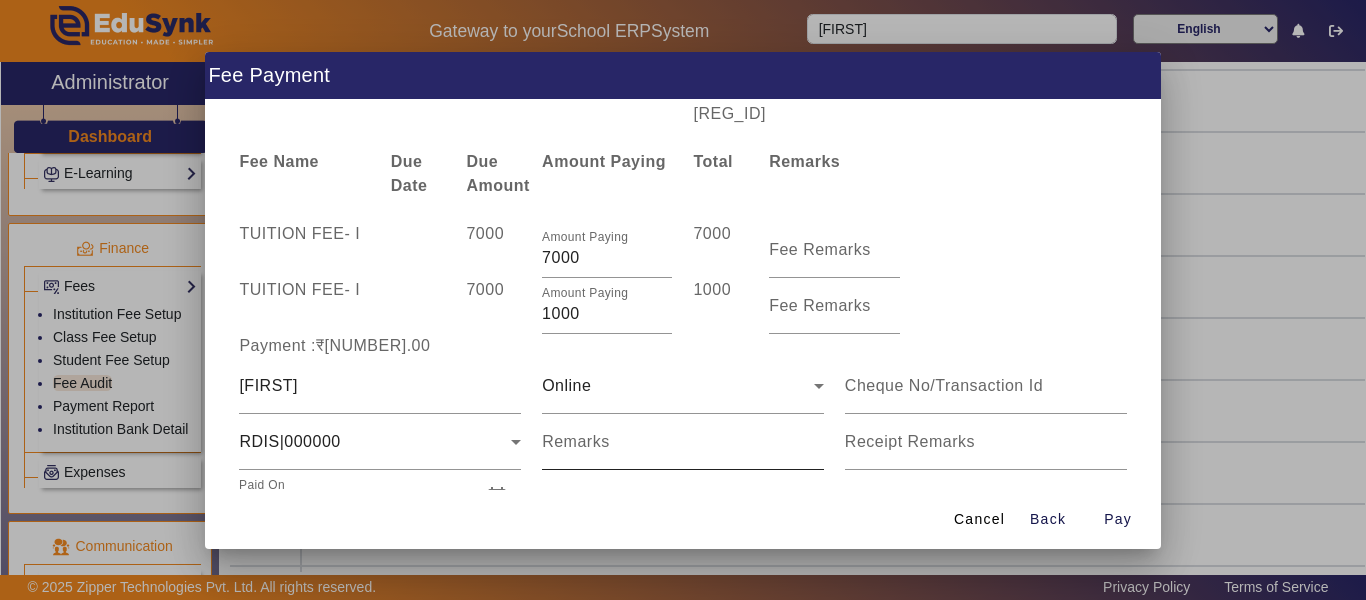click on "Remarks" at bounding box center [683, 450] 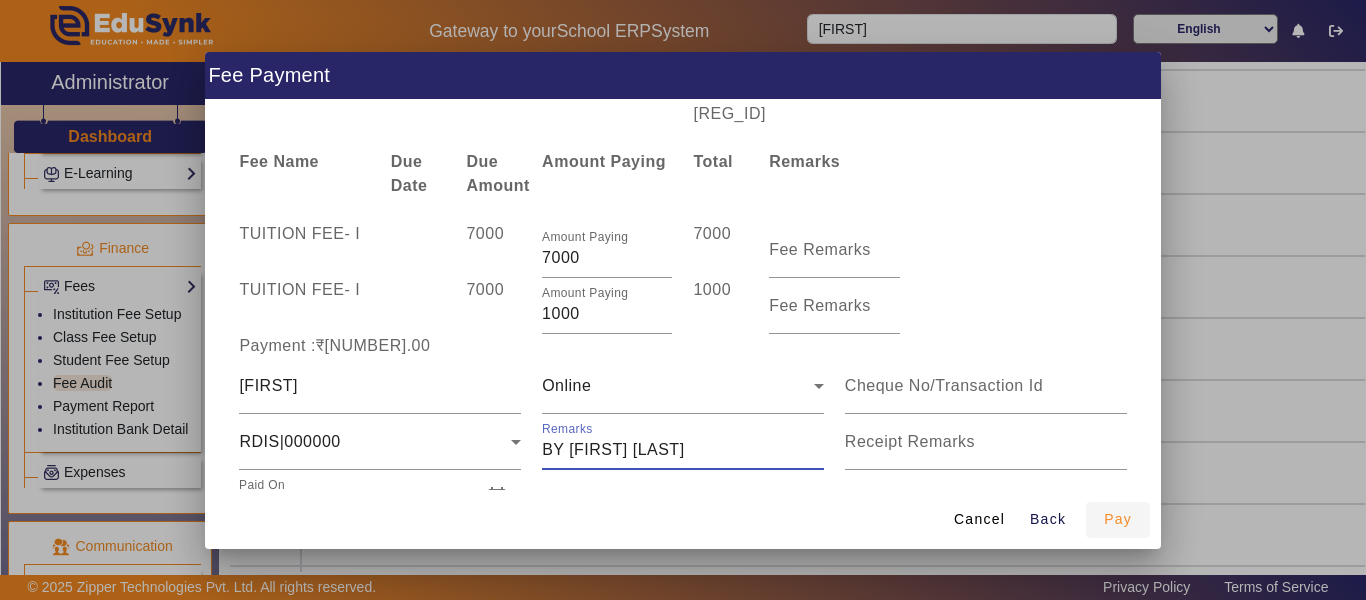 type on "BY [FIRST] [LAST]" 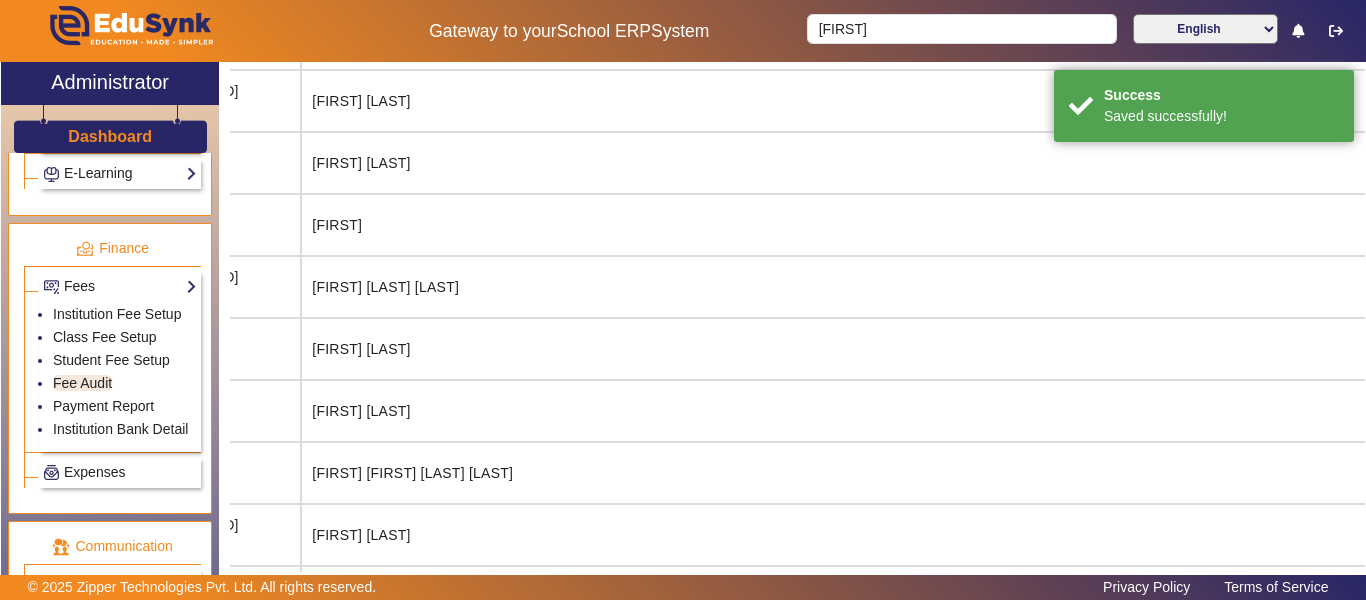 scroll, scrollTop: 0, scrollLeft: 0, axis: both 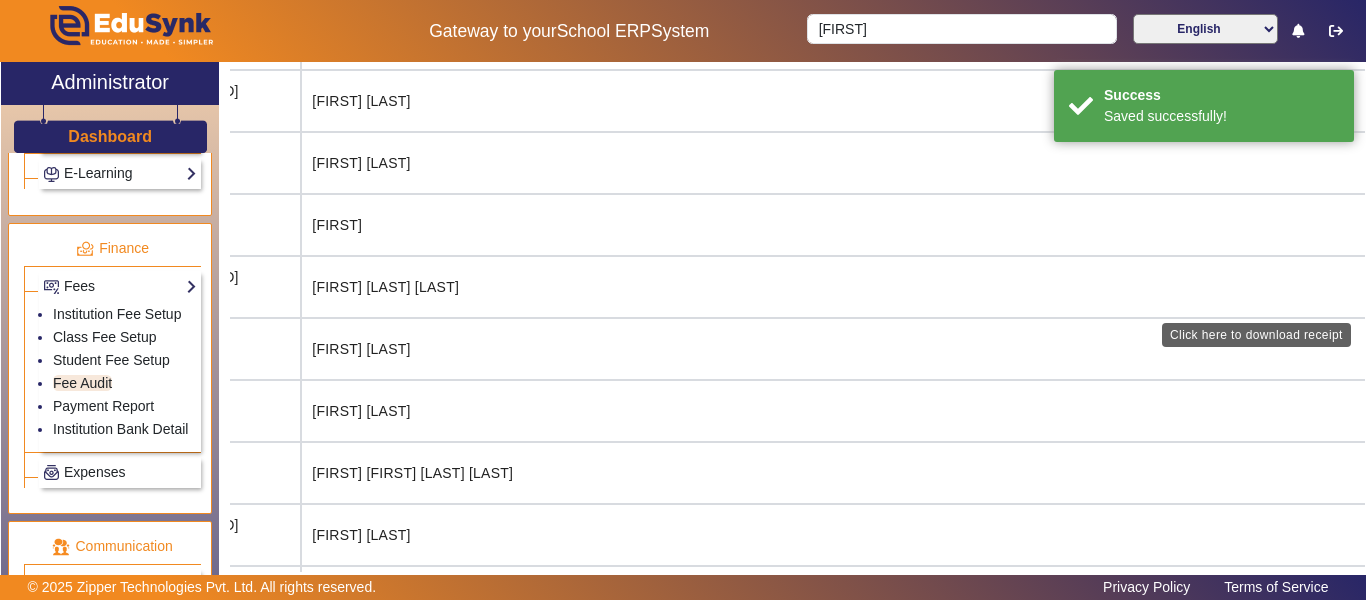 click on "Download Receipt" 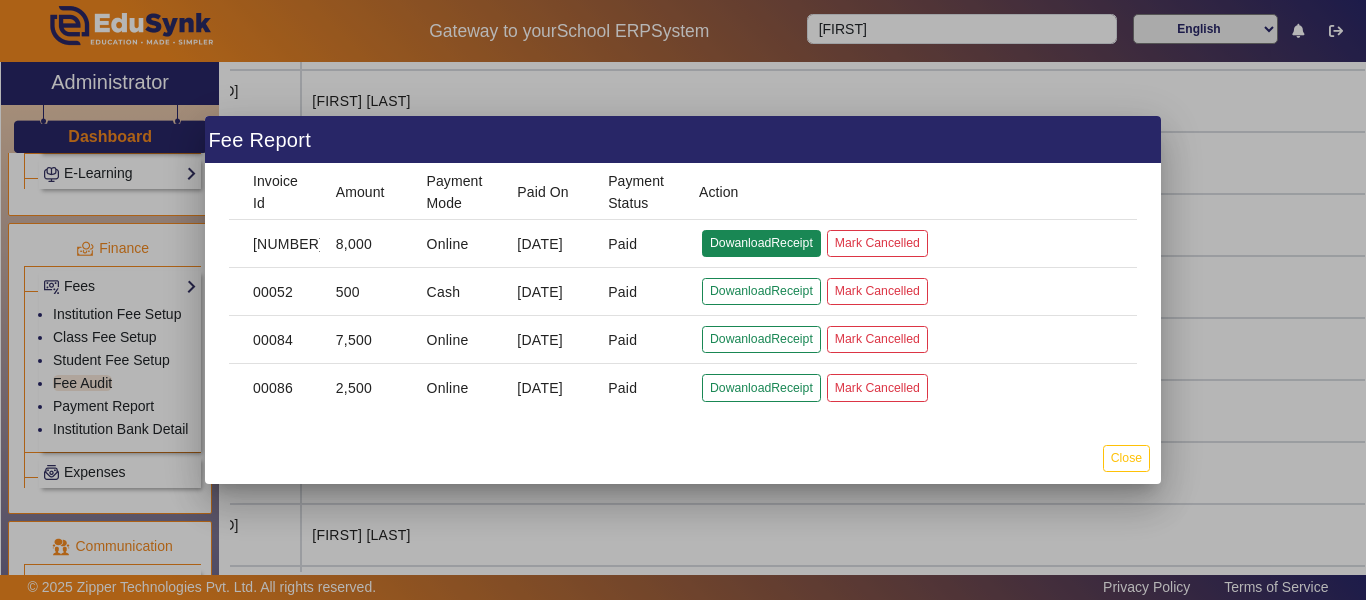 click on "DowanloadReceipt" at bounding box center [761, 291] 